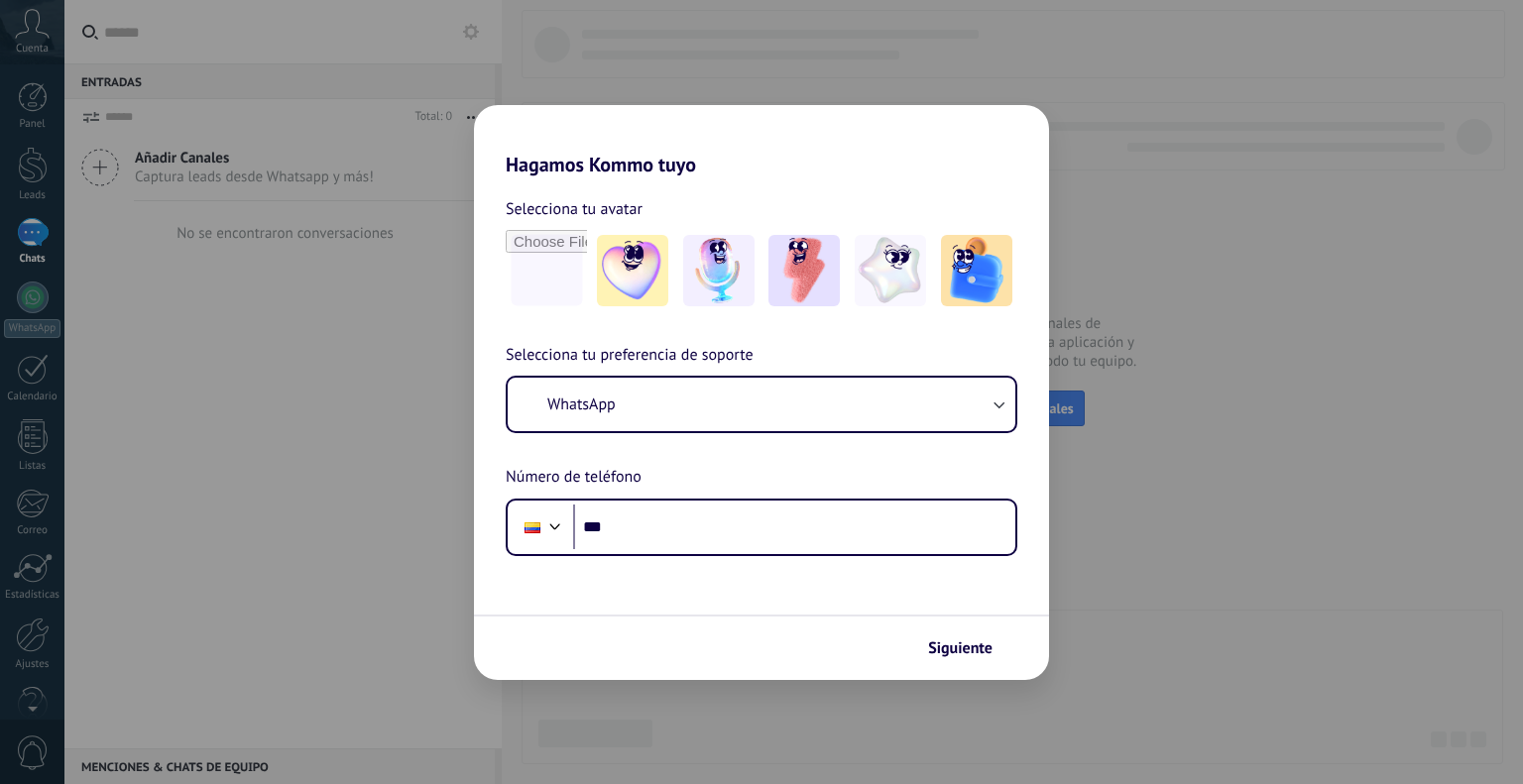 scroll, scrollTop: 0, scrollLeft: 0, axis: both 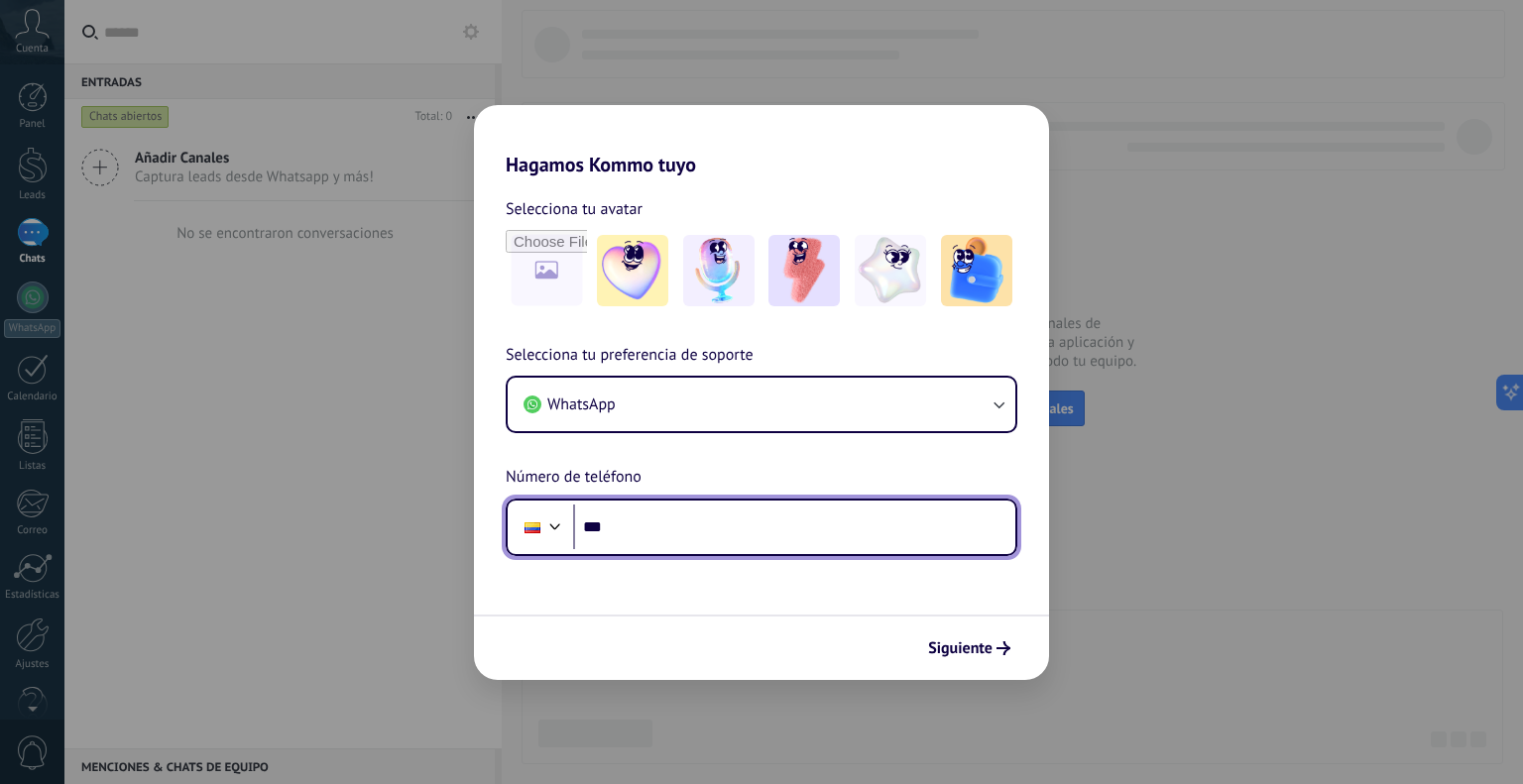 click on "***" at bounding box center [794, 527] 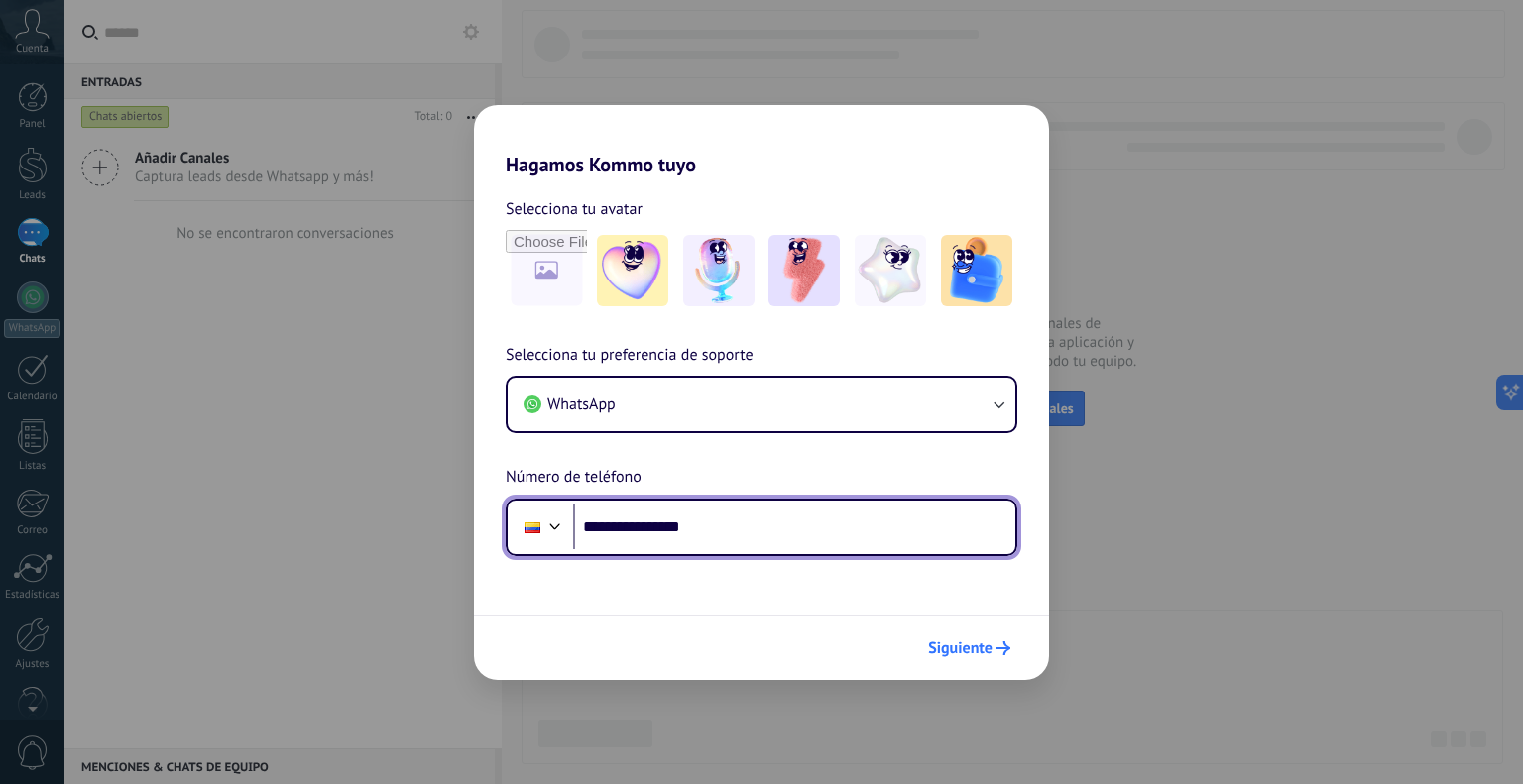type on "**********" 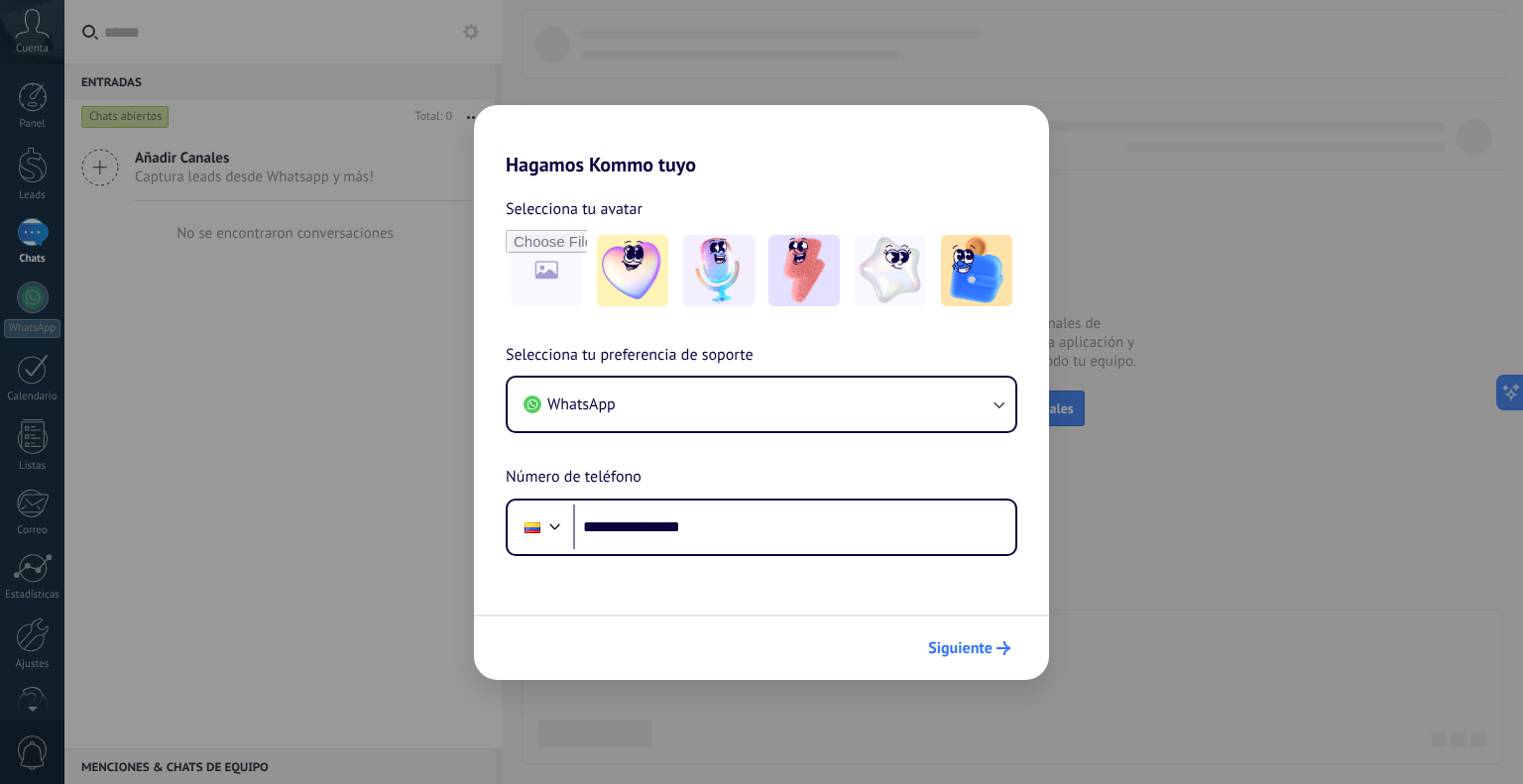 click on "Siguiente" at bounding box center [960, 648] 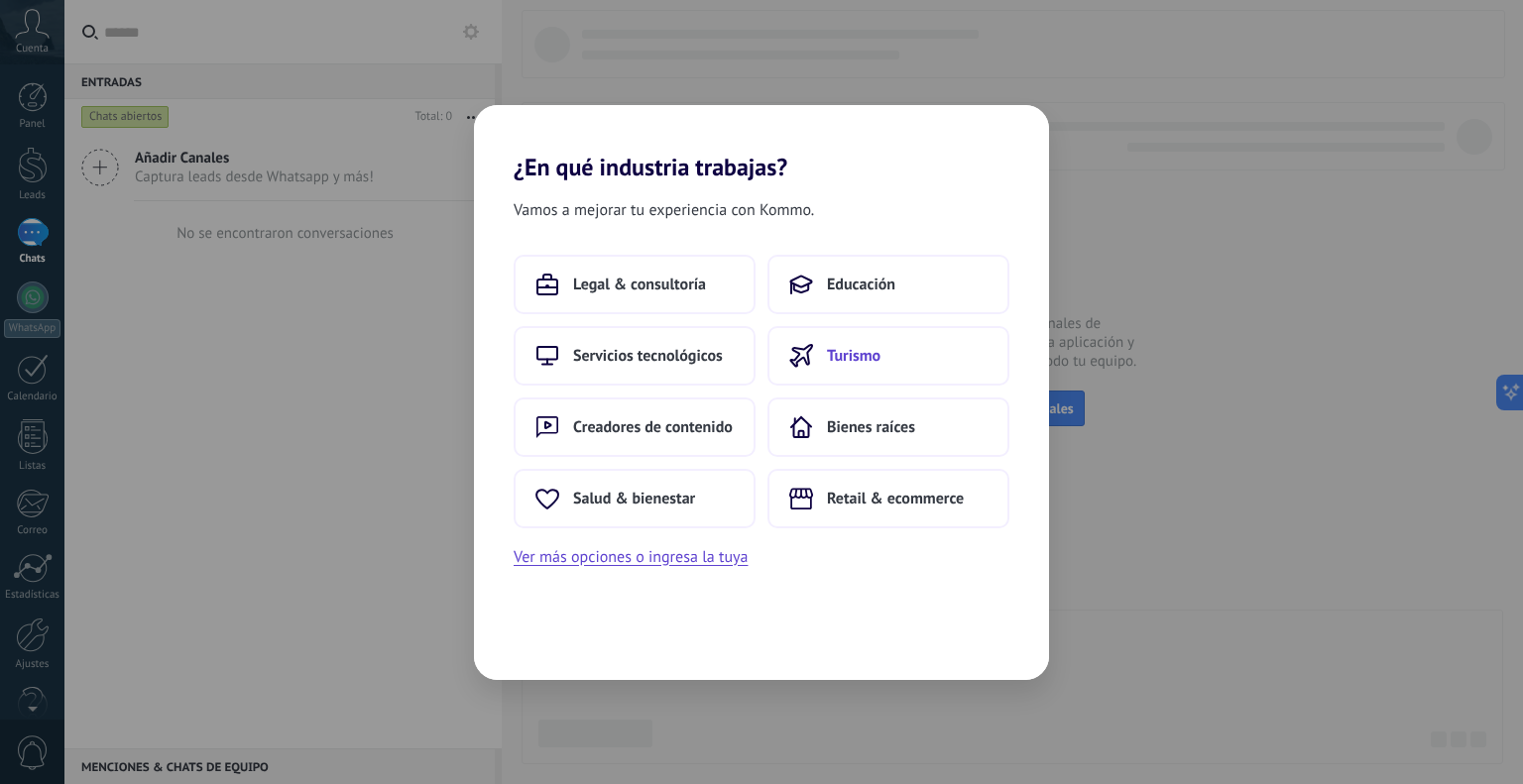 click on "Turismo" at bounding box center (854, 356) 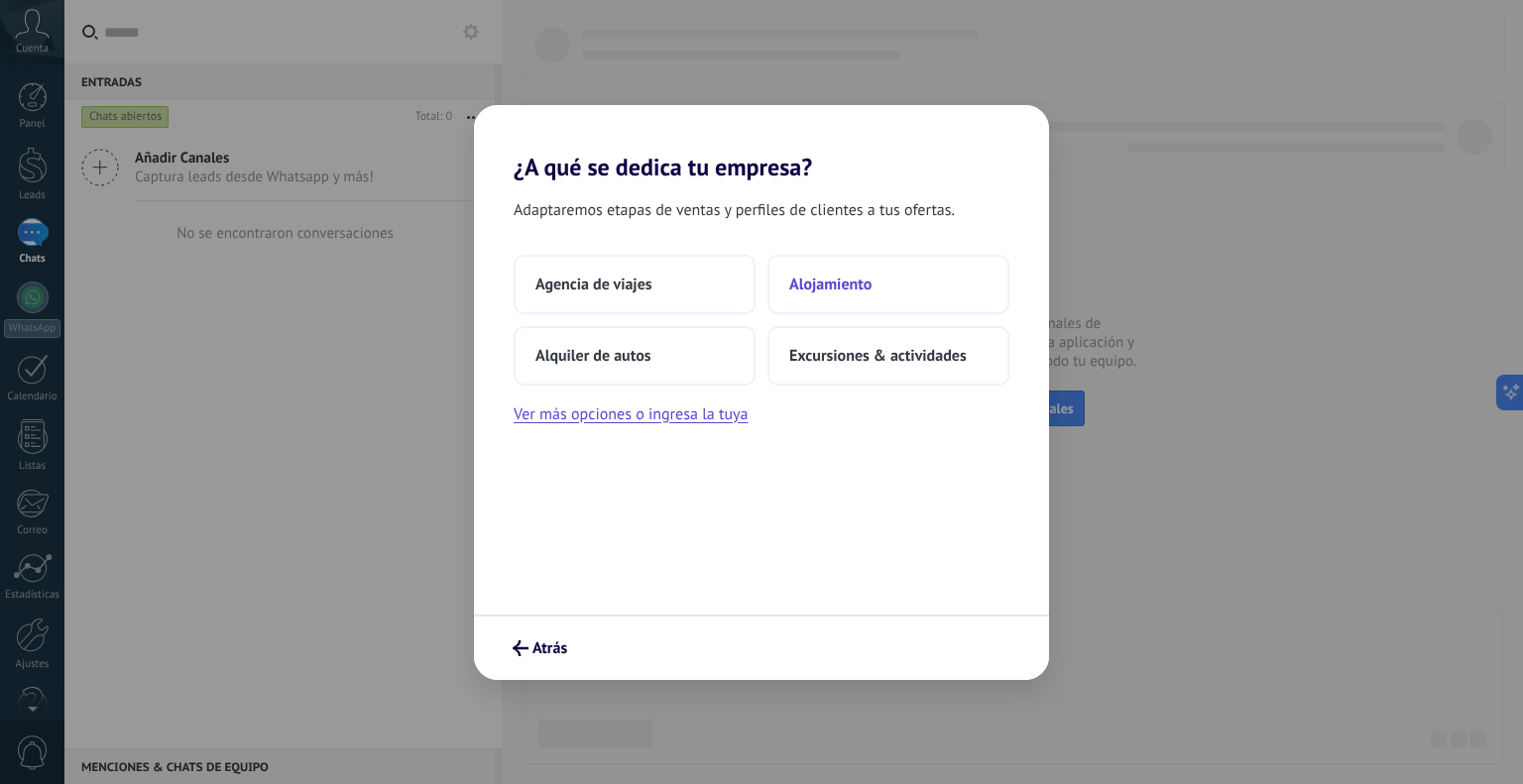 click on "Alojamiento" at bounding box center (830, 284) 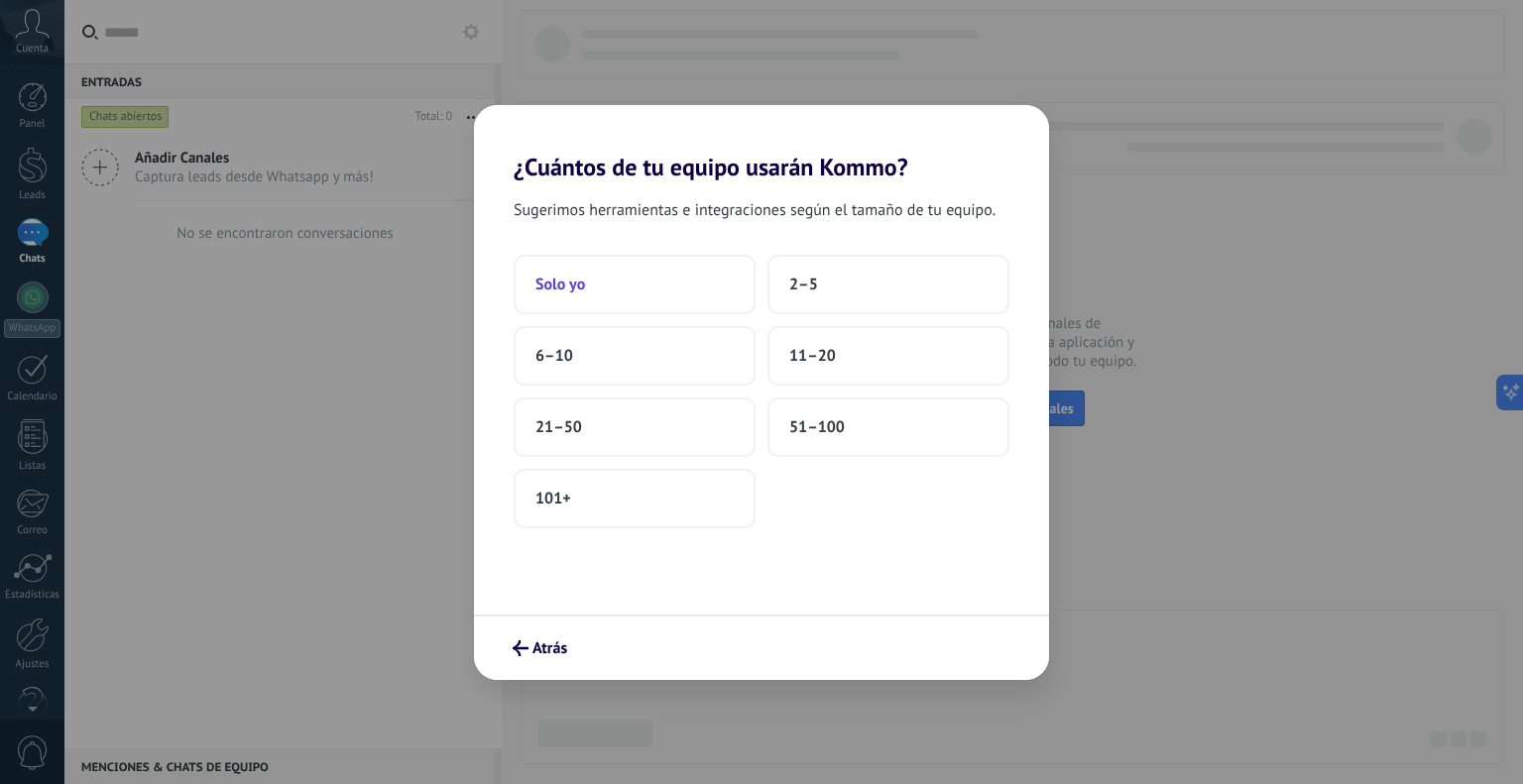 click on "Solo yo" at bounding box center (635, 284) 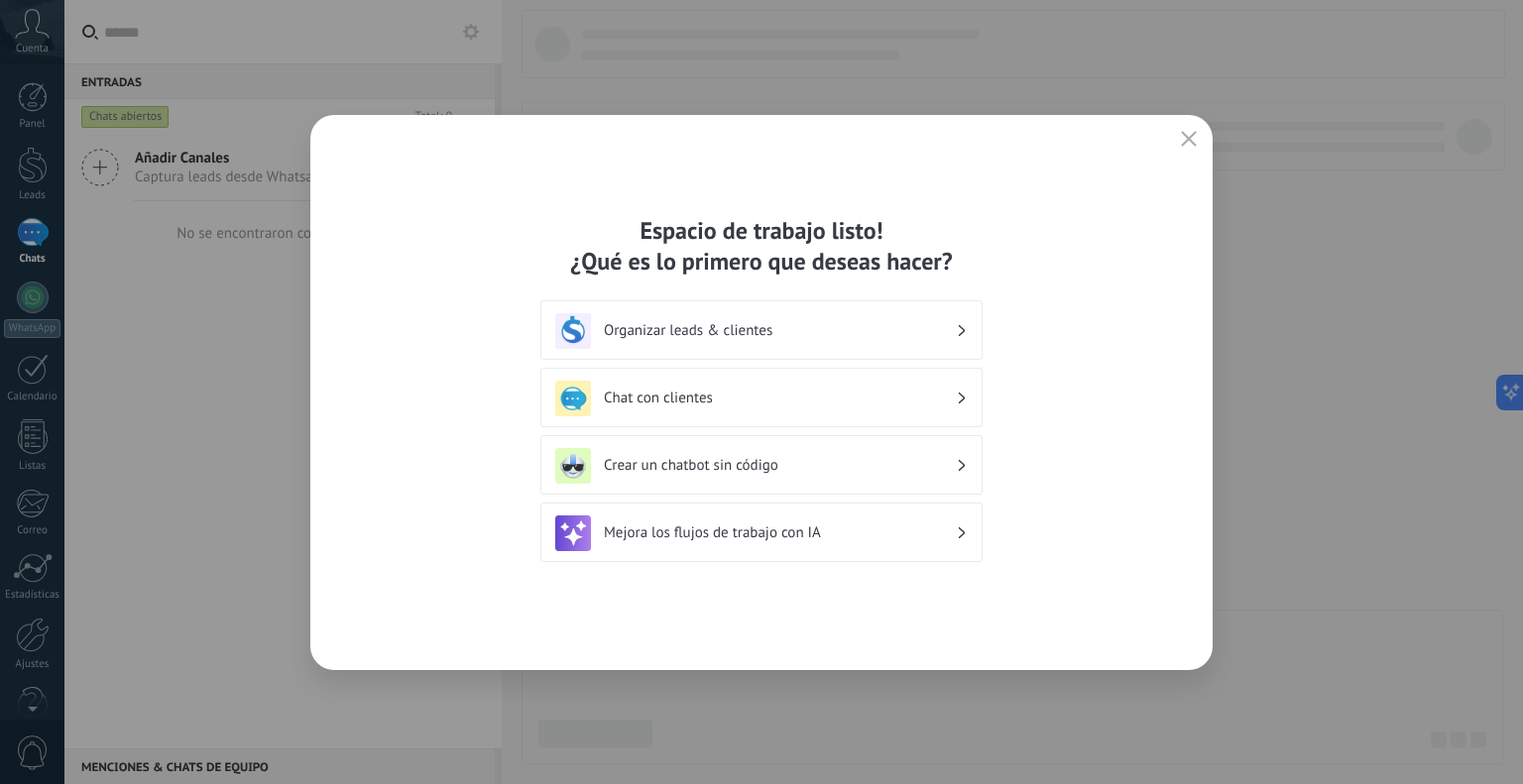 click on "Espacio de trabajo listo!   ¿Qué es lo primero que deseas hacer? Organizar leads & clientes Chat con clientes Crear un chatbot sin código Mejora los flujos de trabajo con IA" at bounding box center [762, 392] 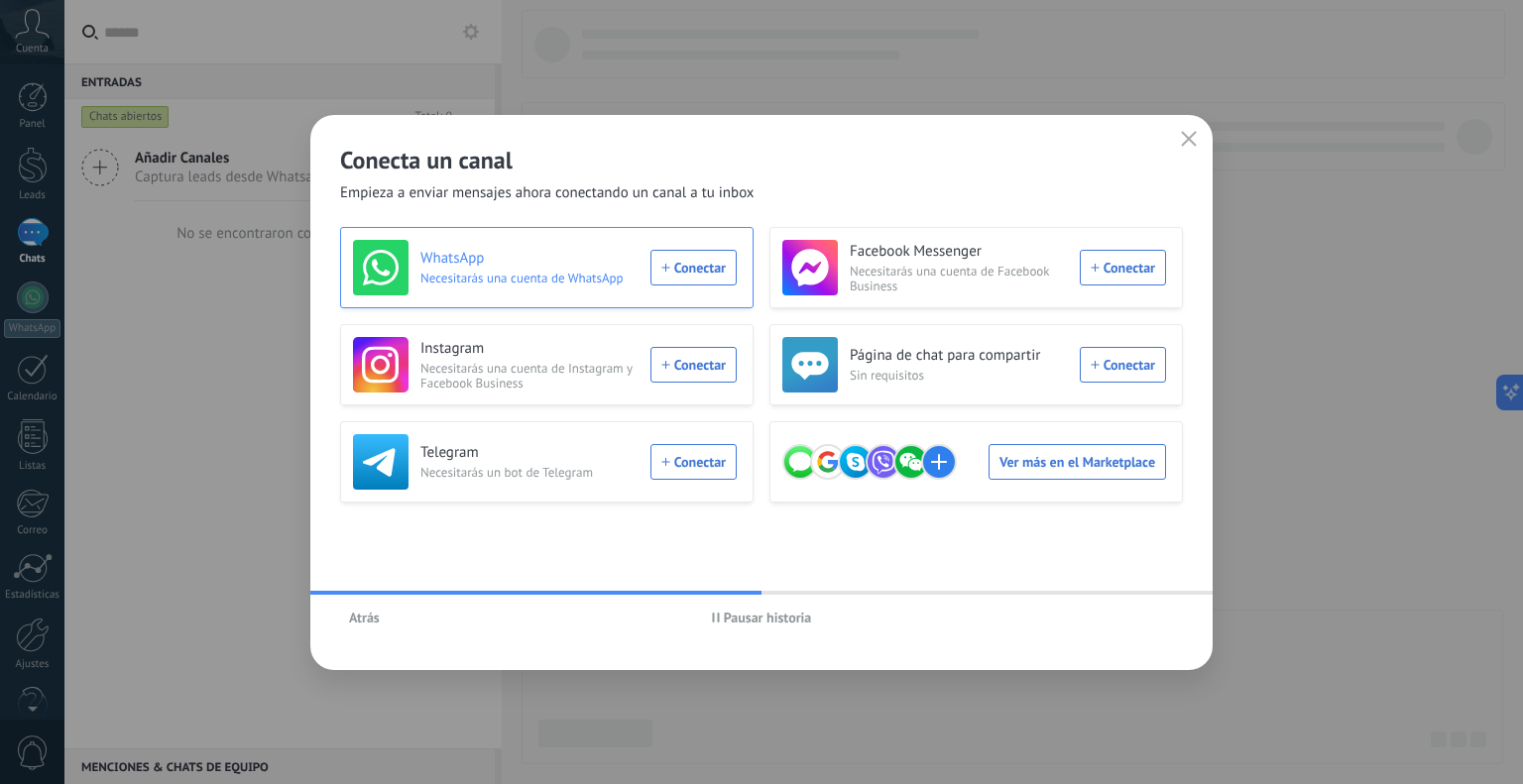 click on "WhatsApp Necesitarás una cuenta de WhatsApp Conectar" at bounding box center [544, 268] 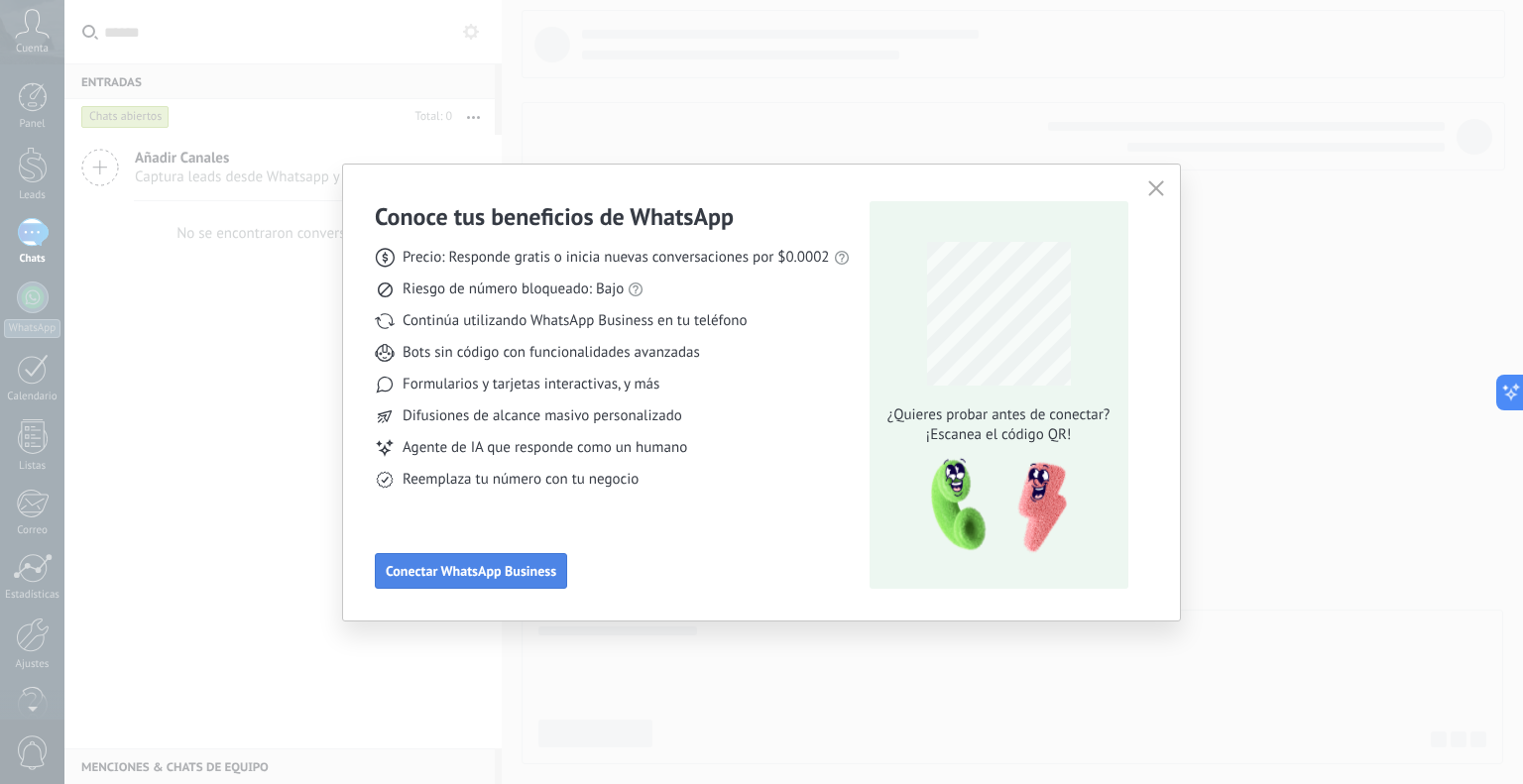 click on "Conectar WhatsApp Business" at bounding box center [471, 571] 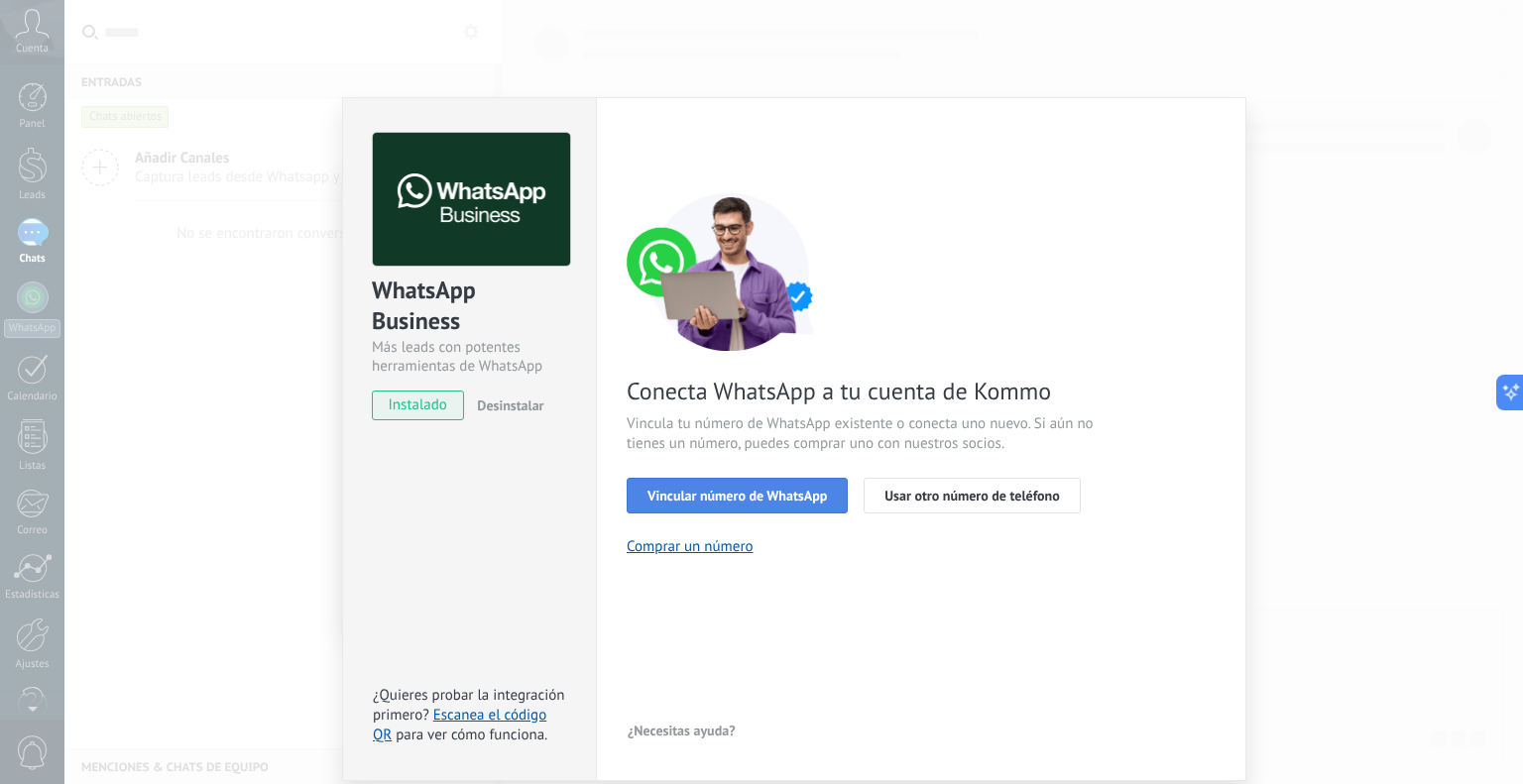 click on "Vincular número de WhatsApp" at bounding box center [737, 496] 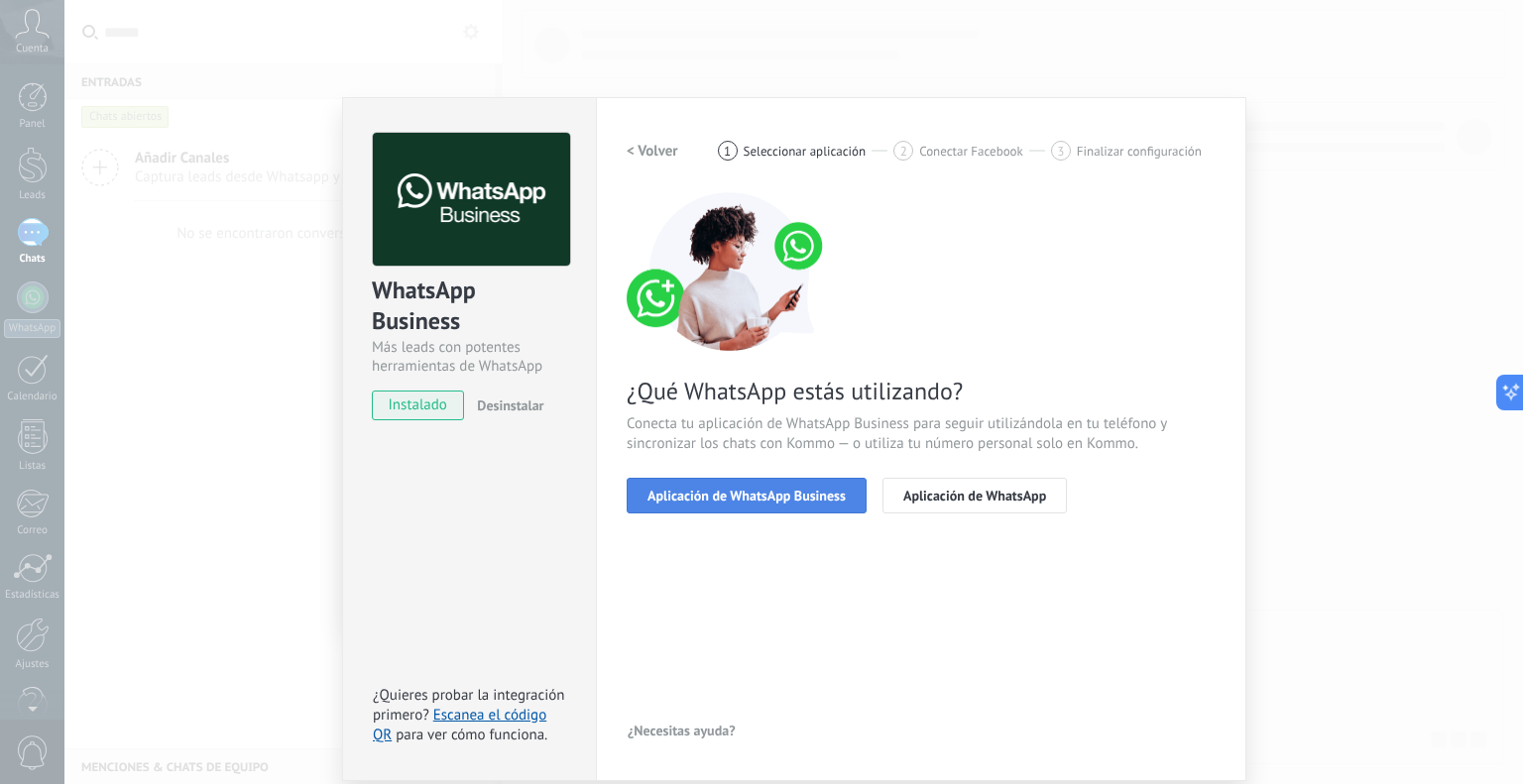 click on "Aplicación de WhatsApp Business" at bounding box center [747, 496] 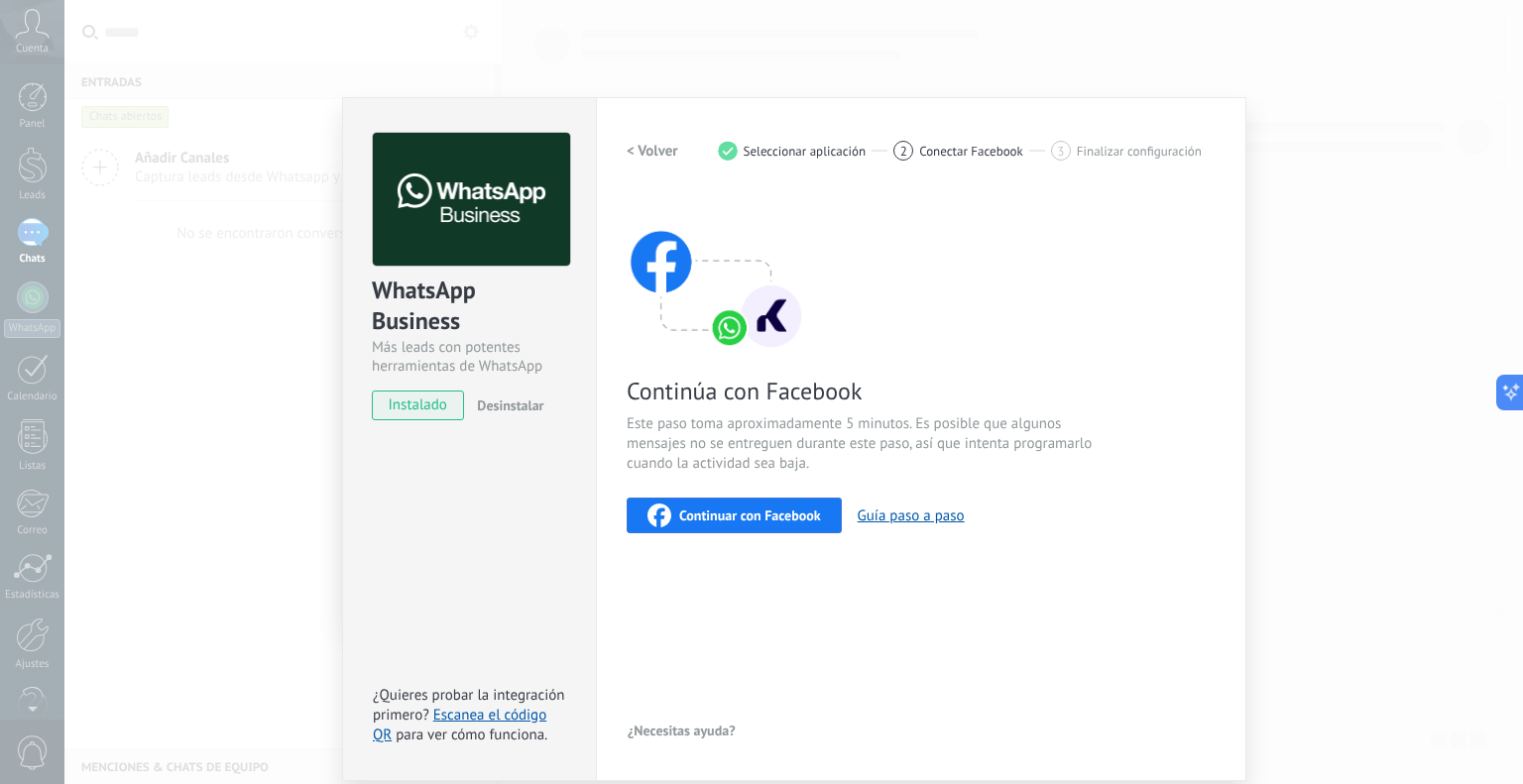 click on "Continuar con Facebook" at bounding box center [750, 515] 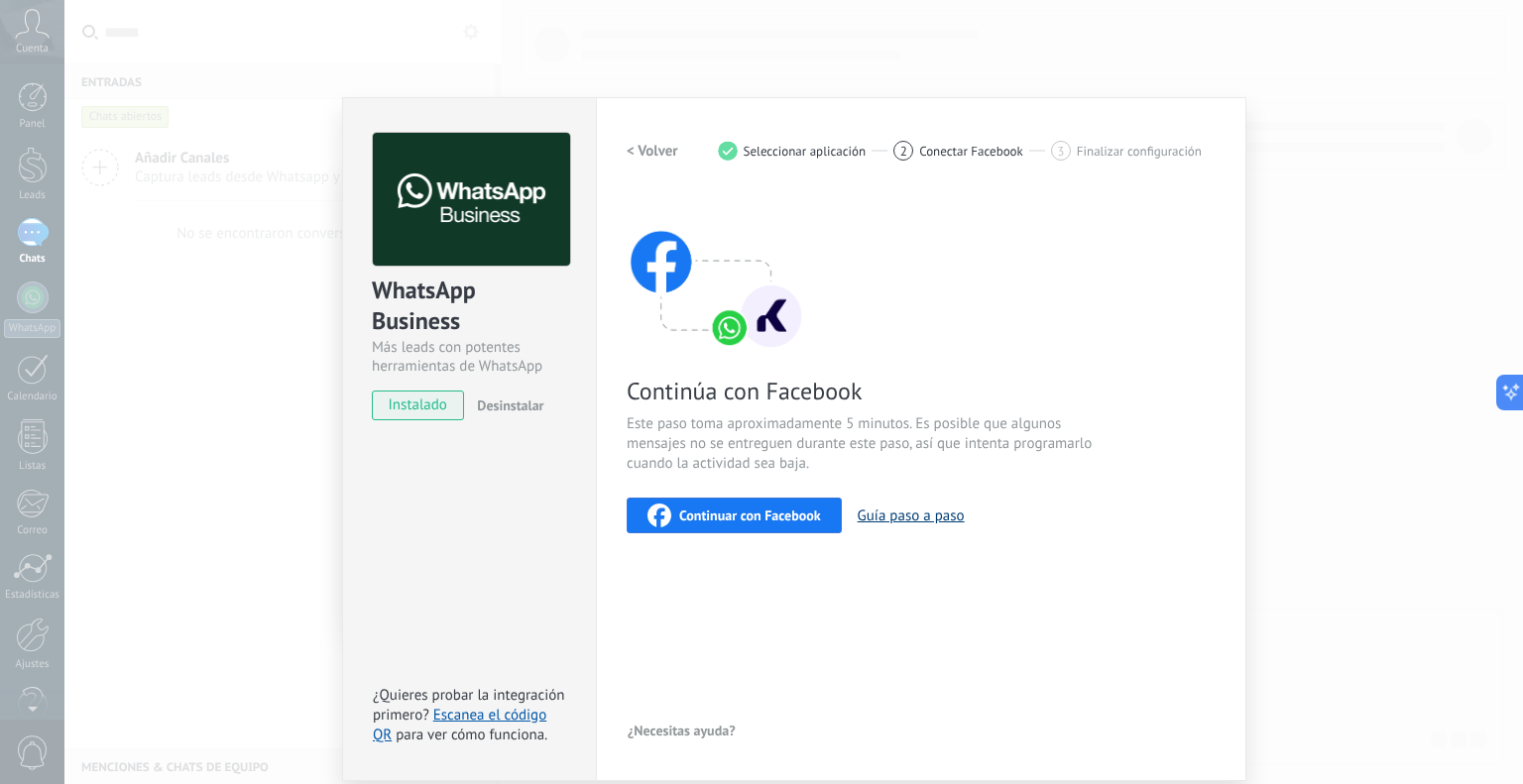 click on "Guía paso a paso" at bounding box center (911, 515) 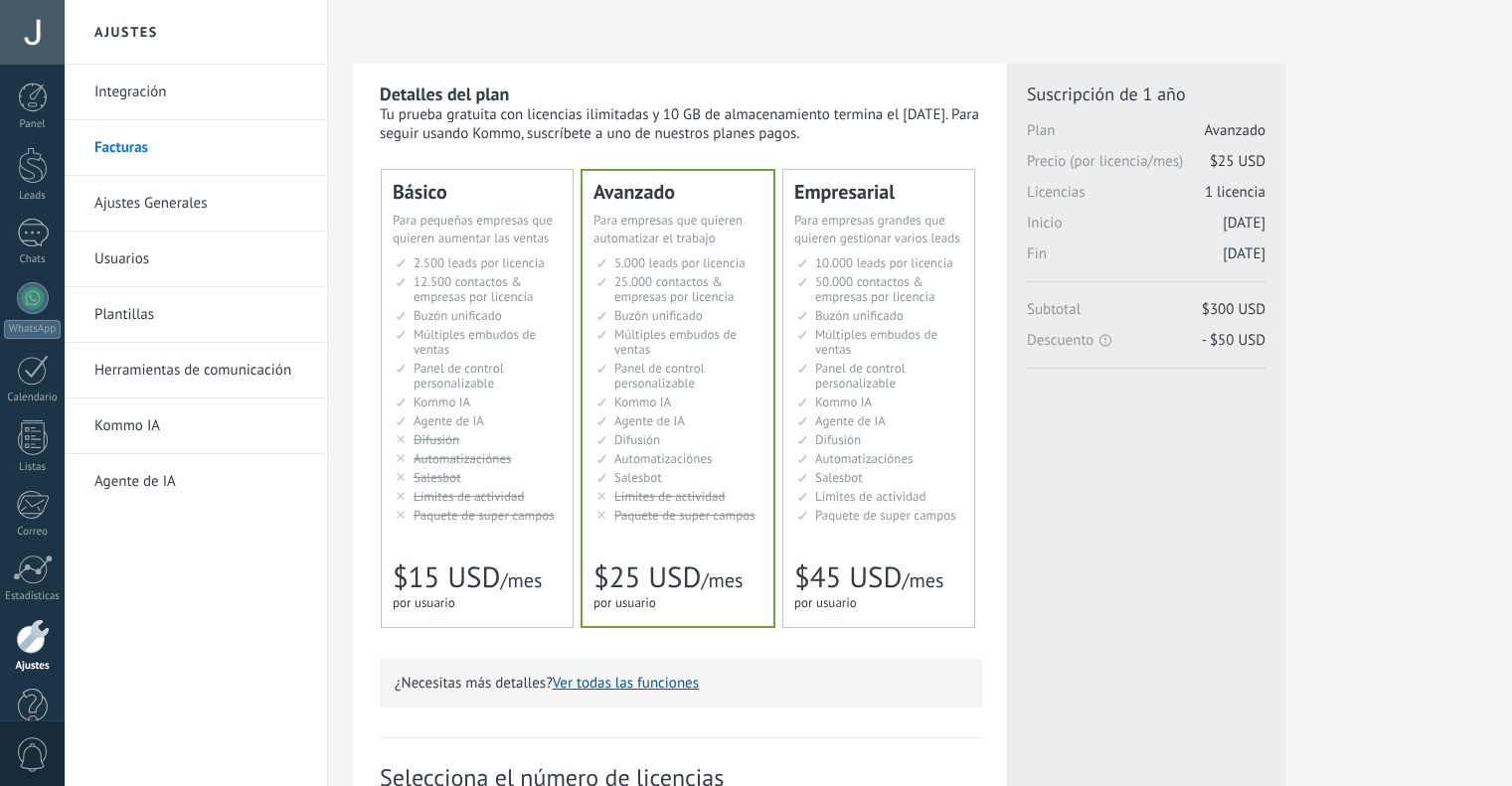 scroll, scrollTop: 0, scrollLeft: 0, axis: both 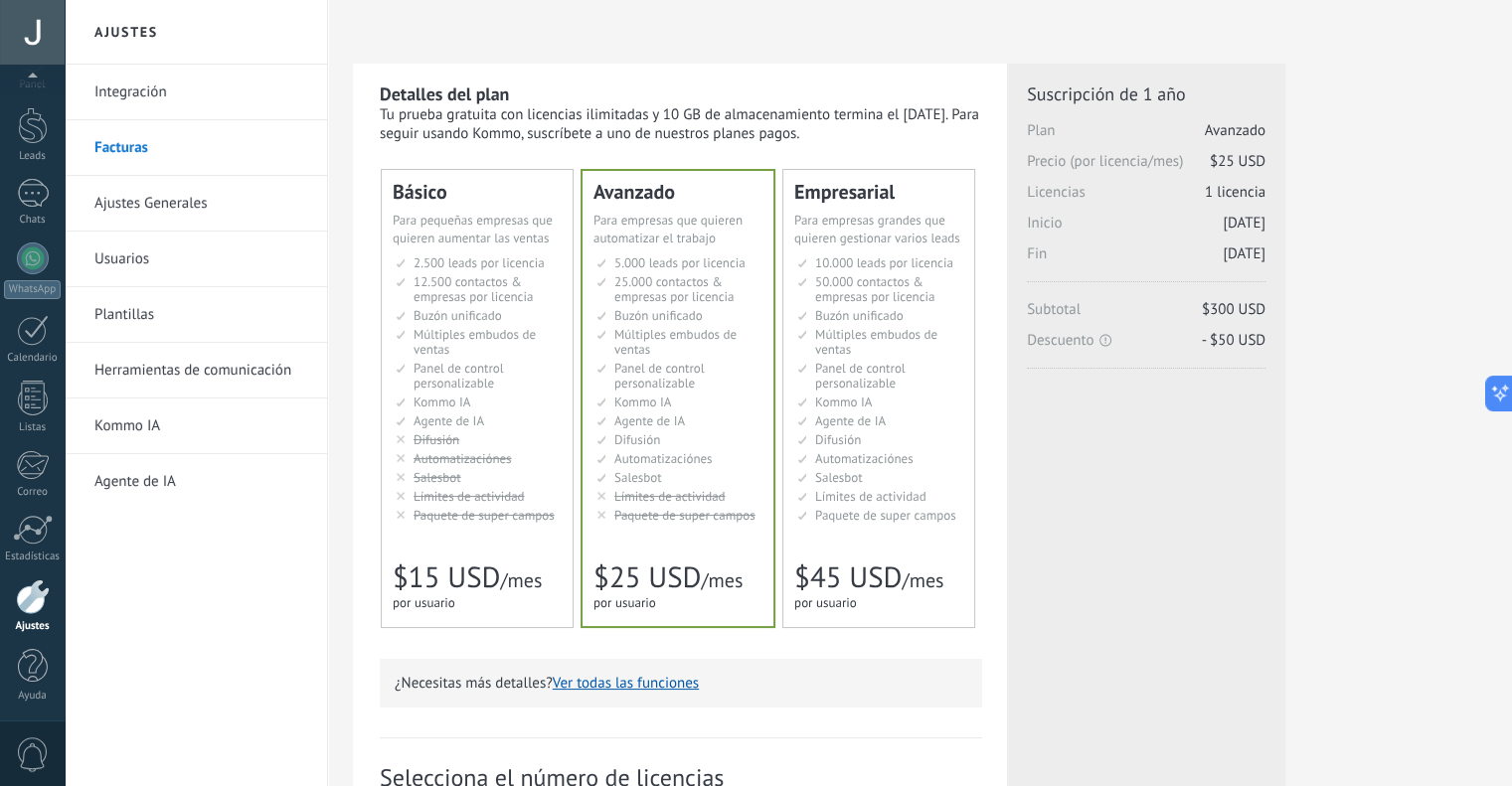 click at bounding box center (32, 32) 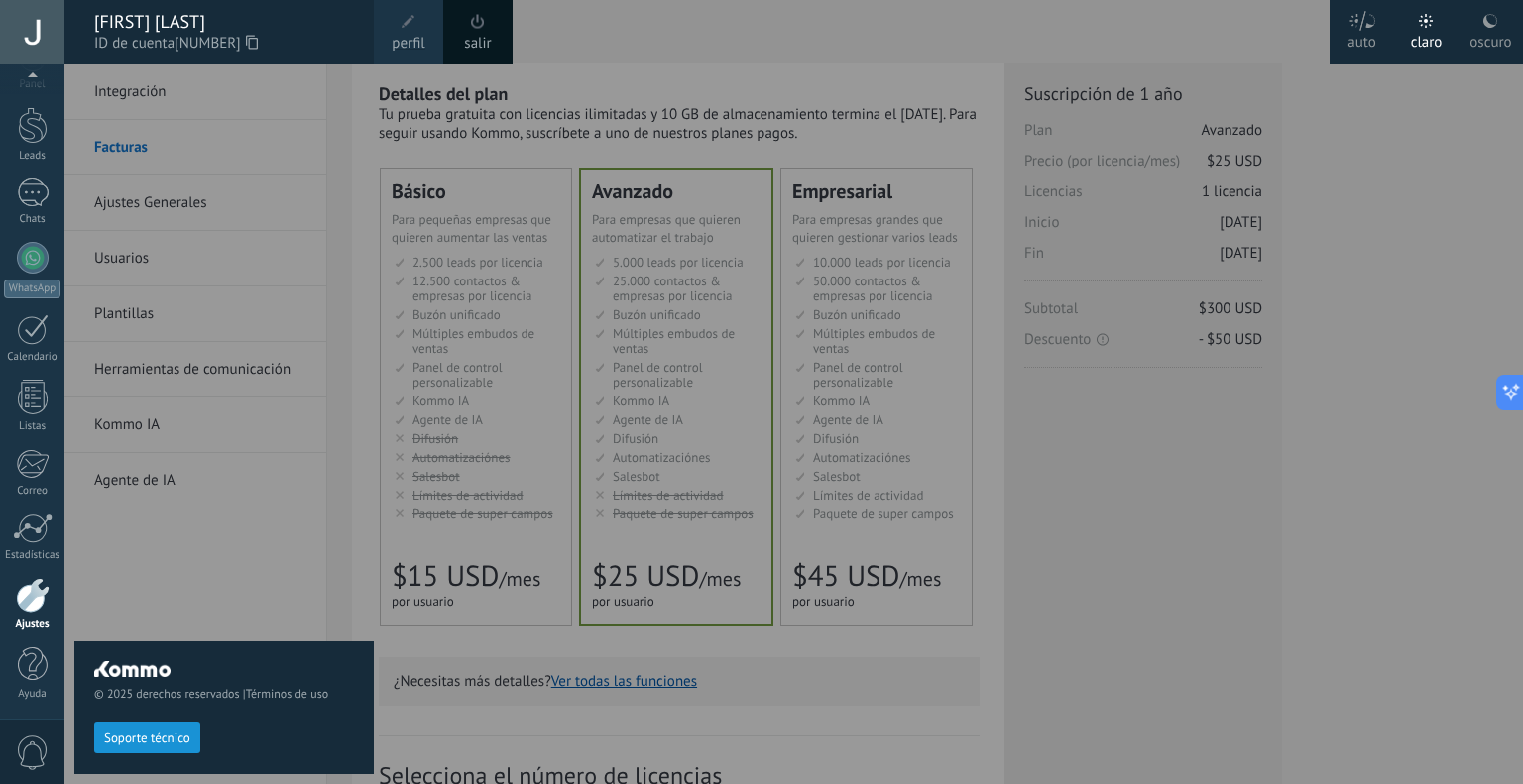 click on "[FIRST] [LAST]" at bounding box center (224, 22) 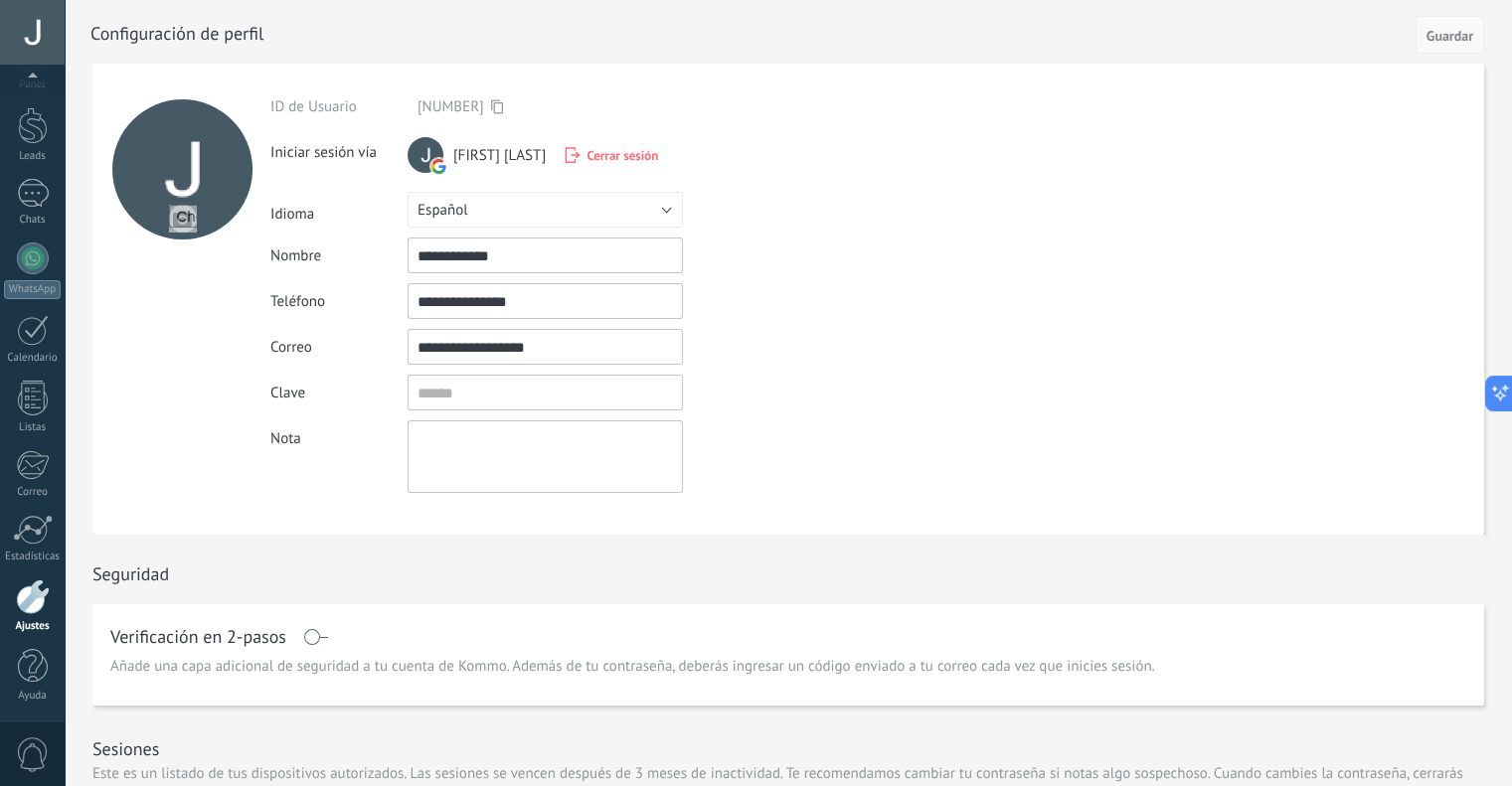 click on "Guardar" at bounding box center (1449, 36) 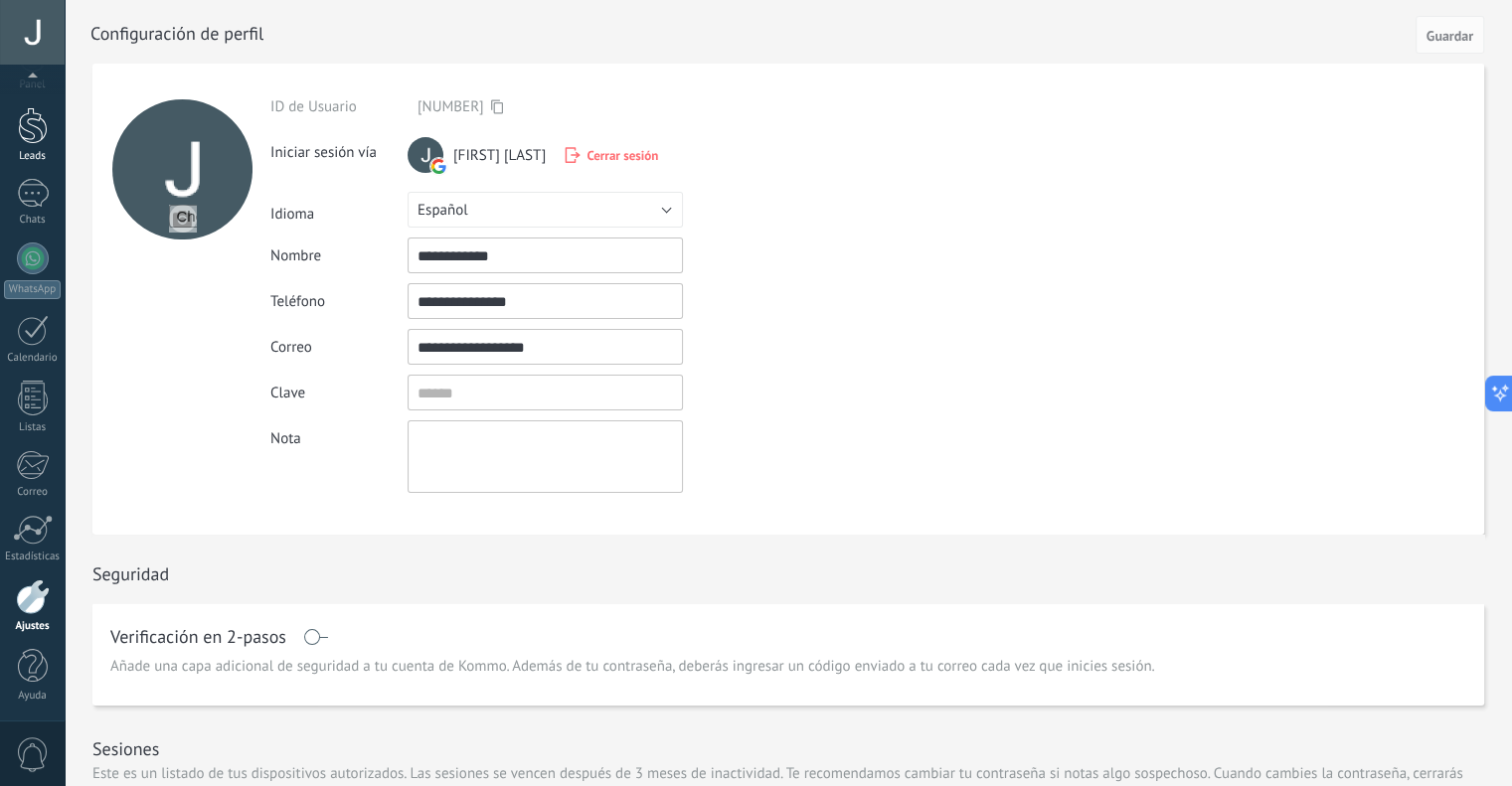 click at bounding box center (33, 125) 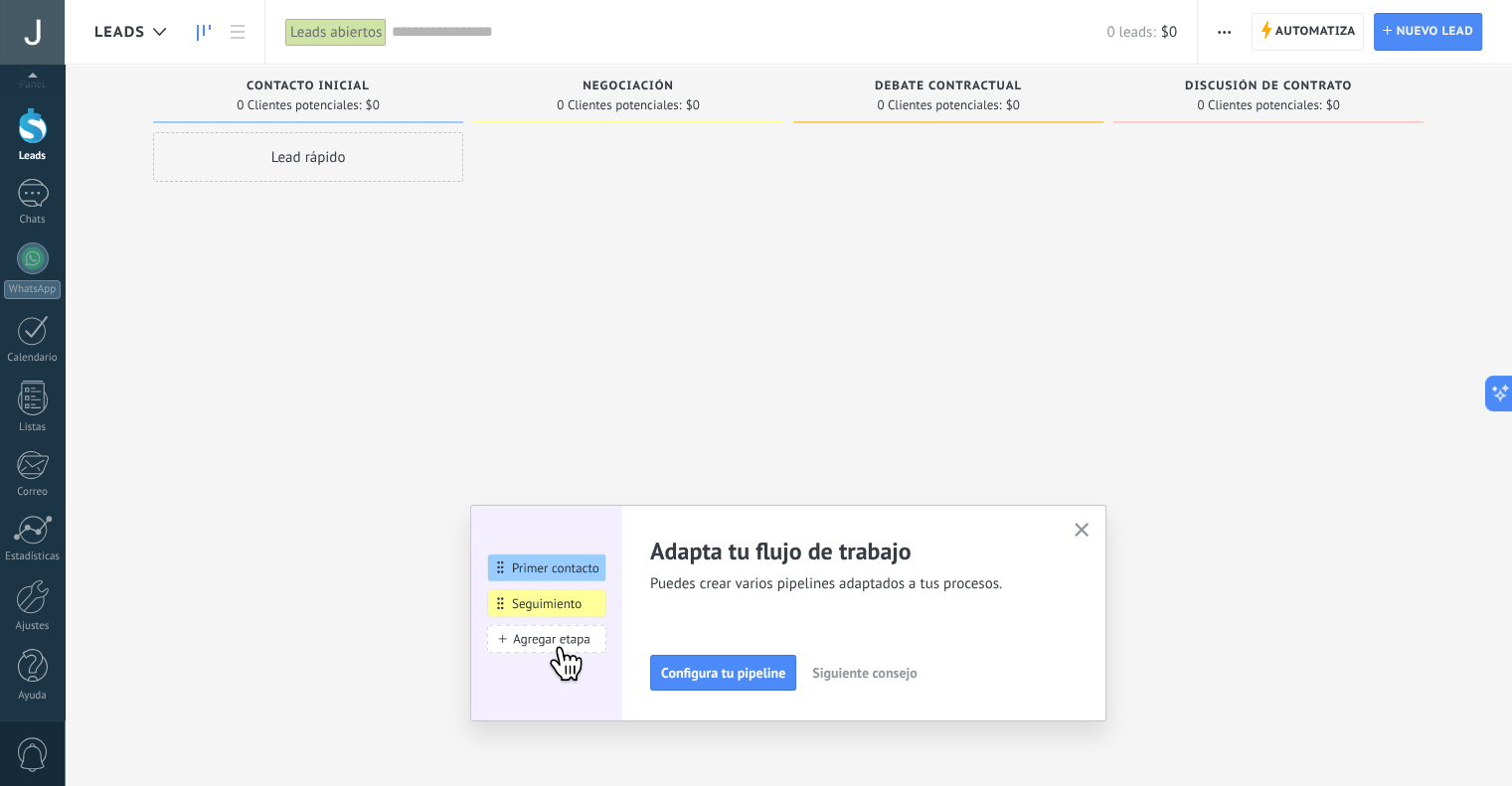 scroll, scrollTop: 0, scrollLeft: 0, axis: both 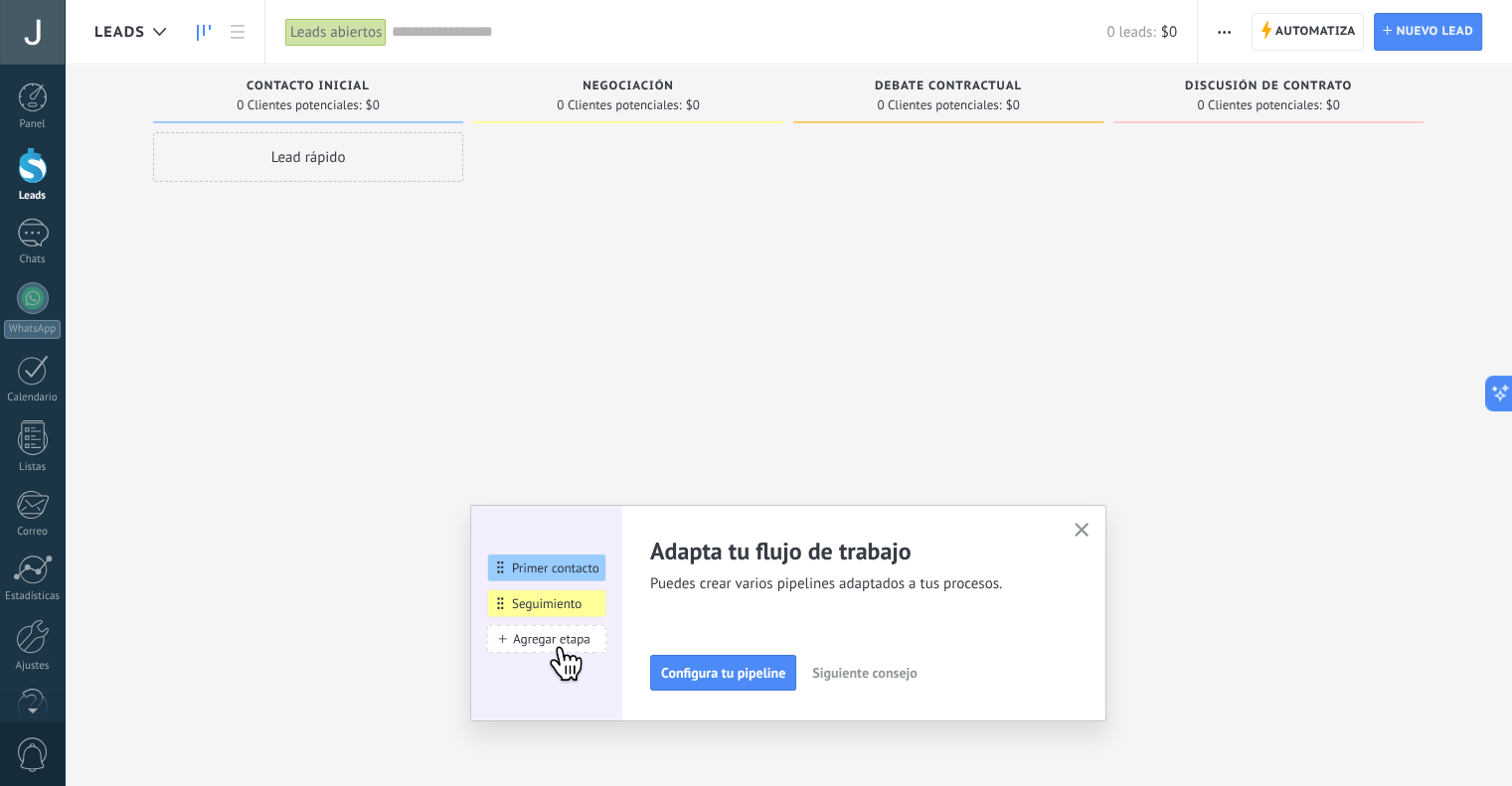 click 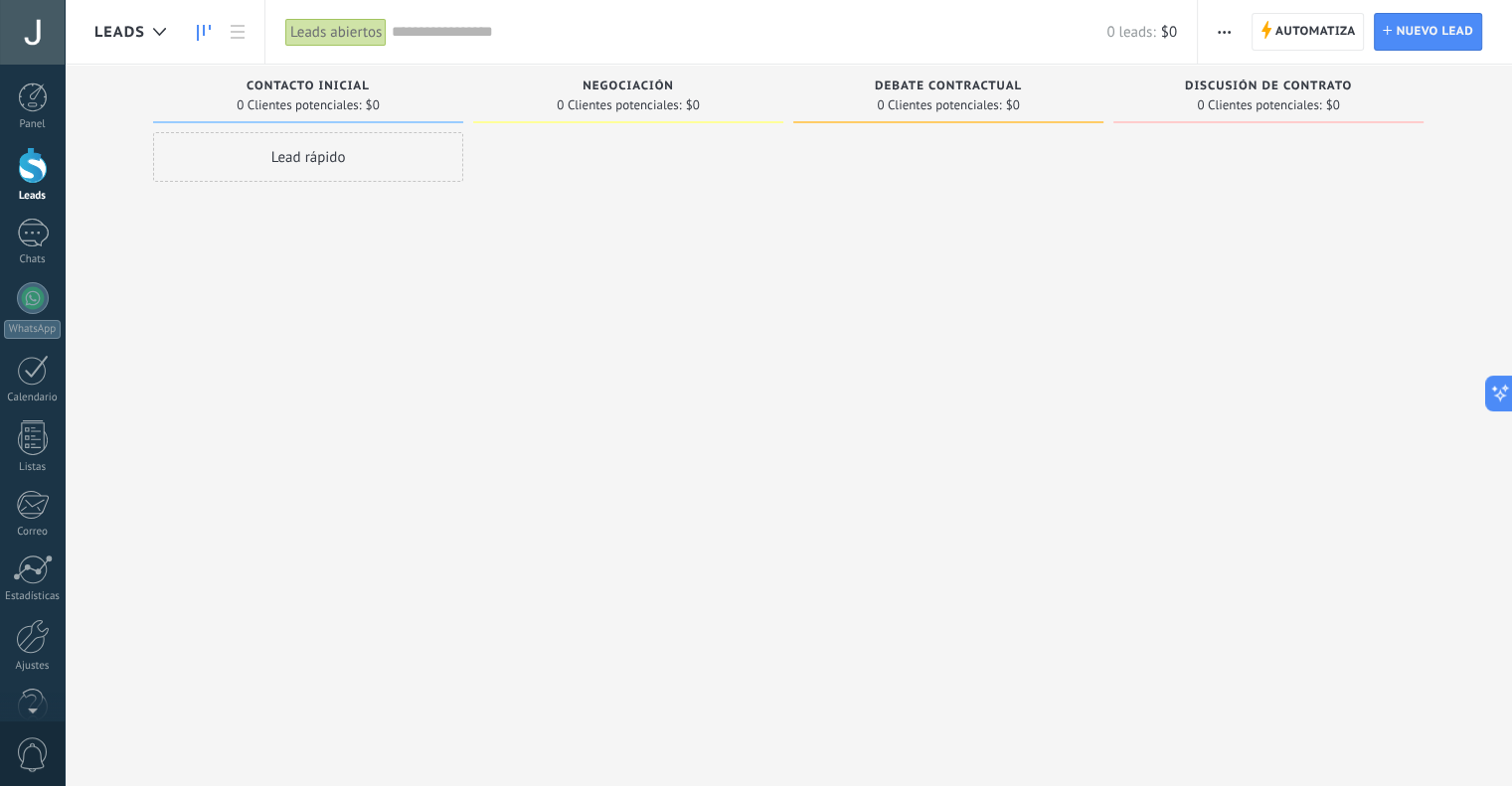 scroll, scrollTop: 0, scrollLeft: 0, axis: both 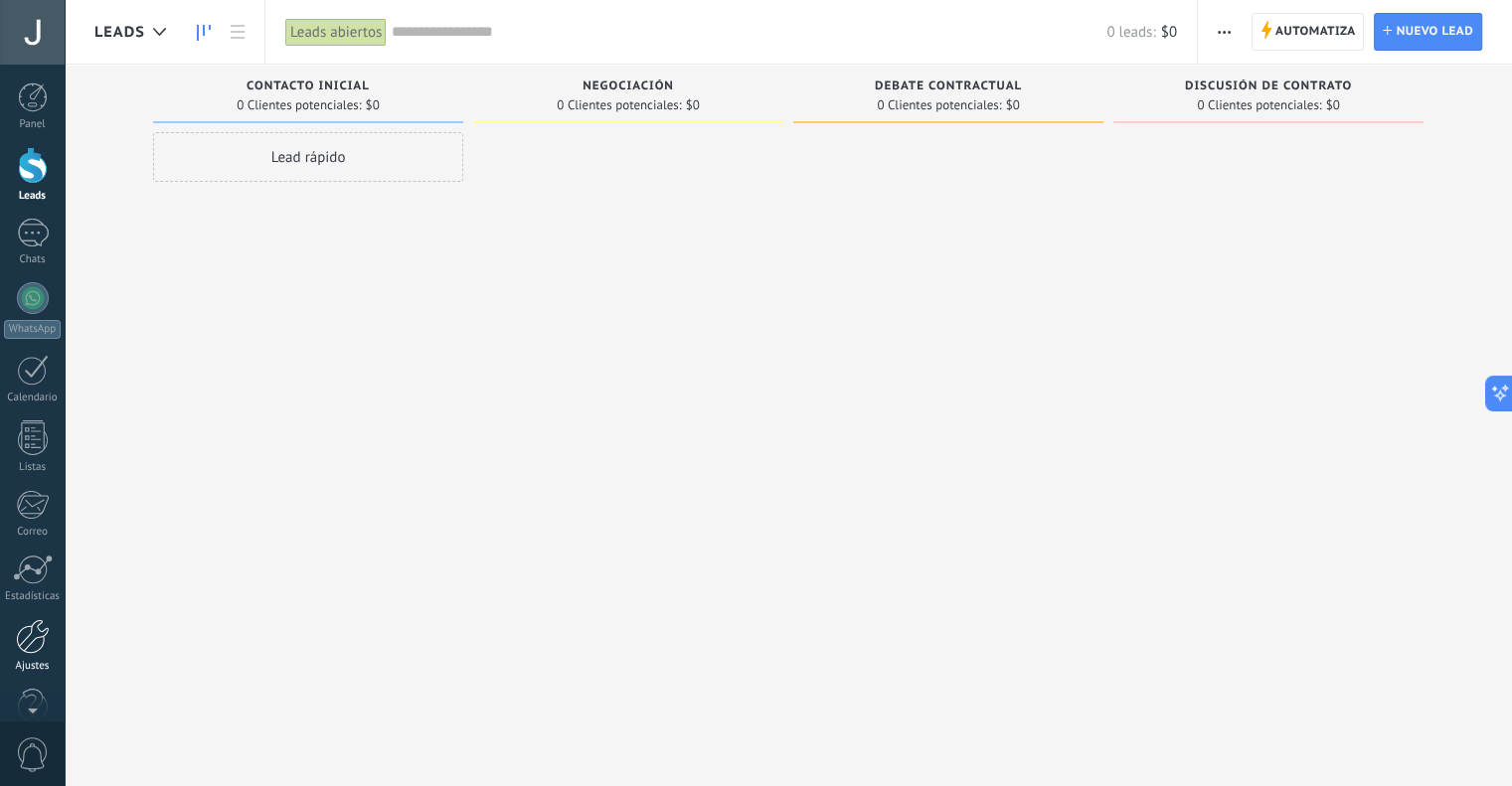 click at bounding box center [33, 636] 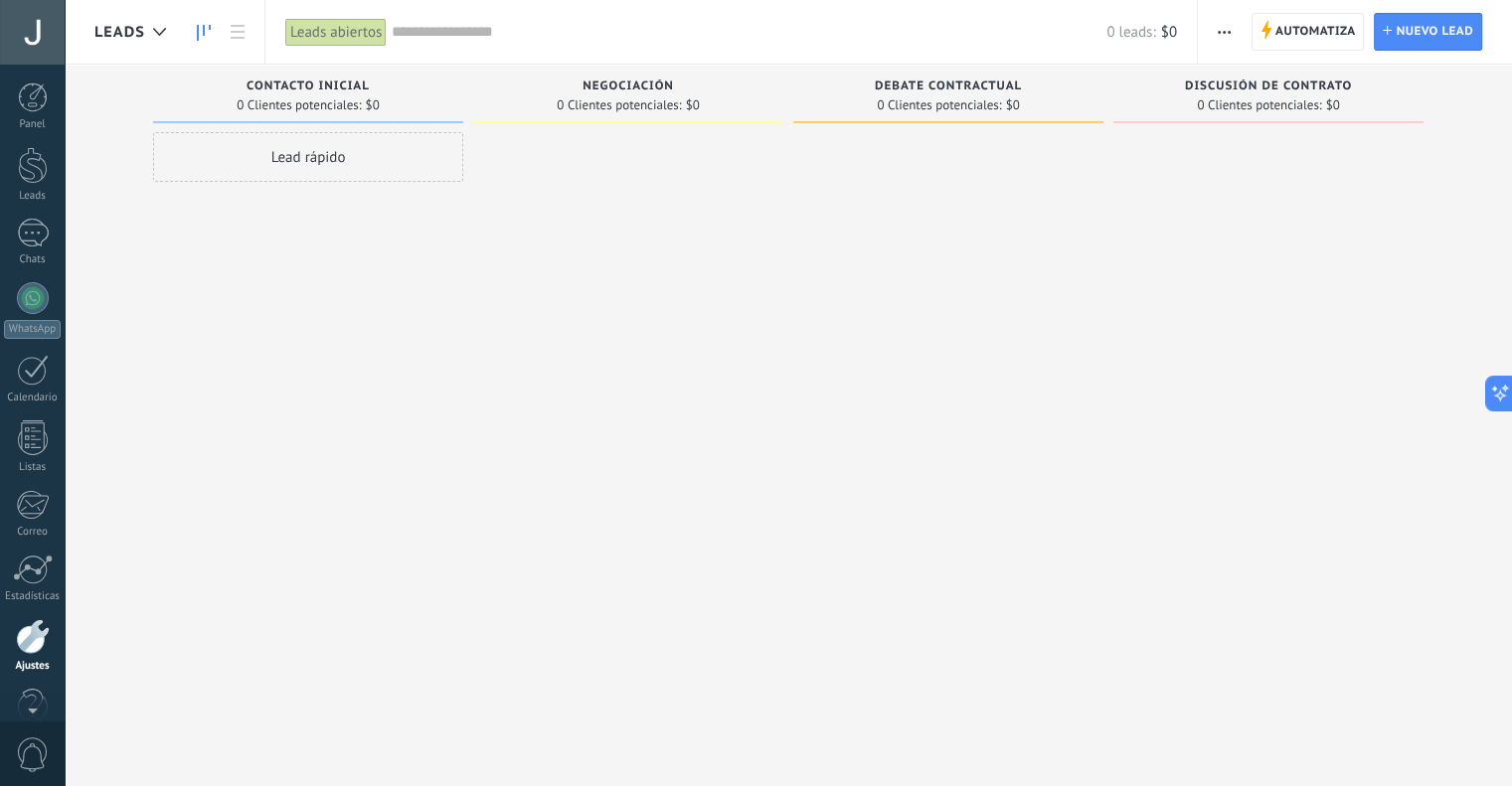 scroll, scrollTop: 40, scrollLeft: 0, axis: vertical 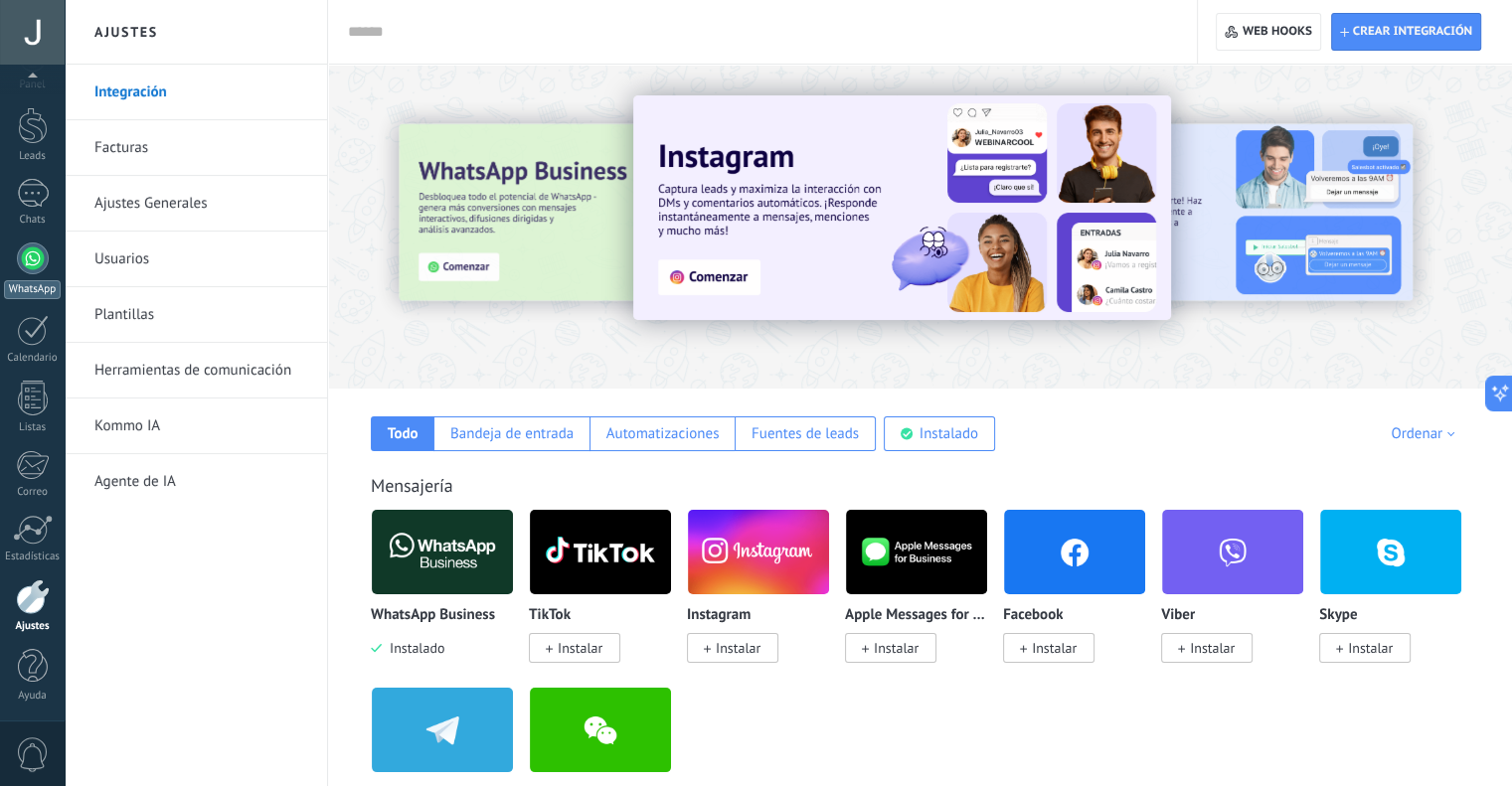 click at bounding box center (33, 258) 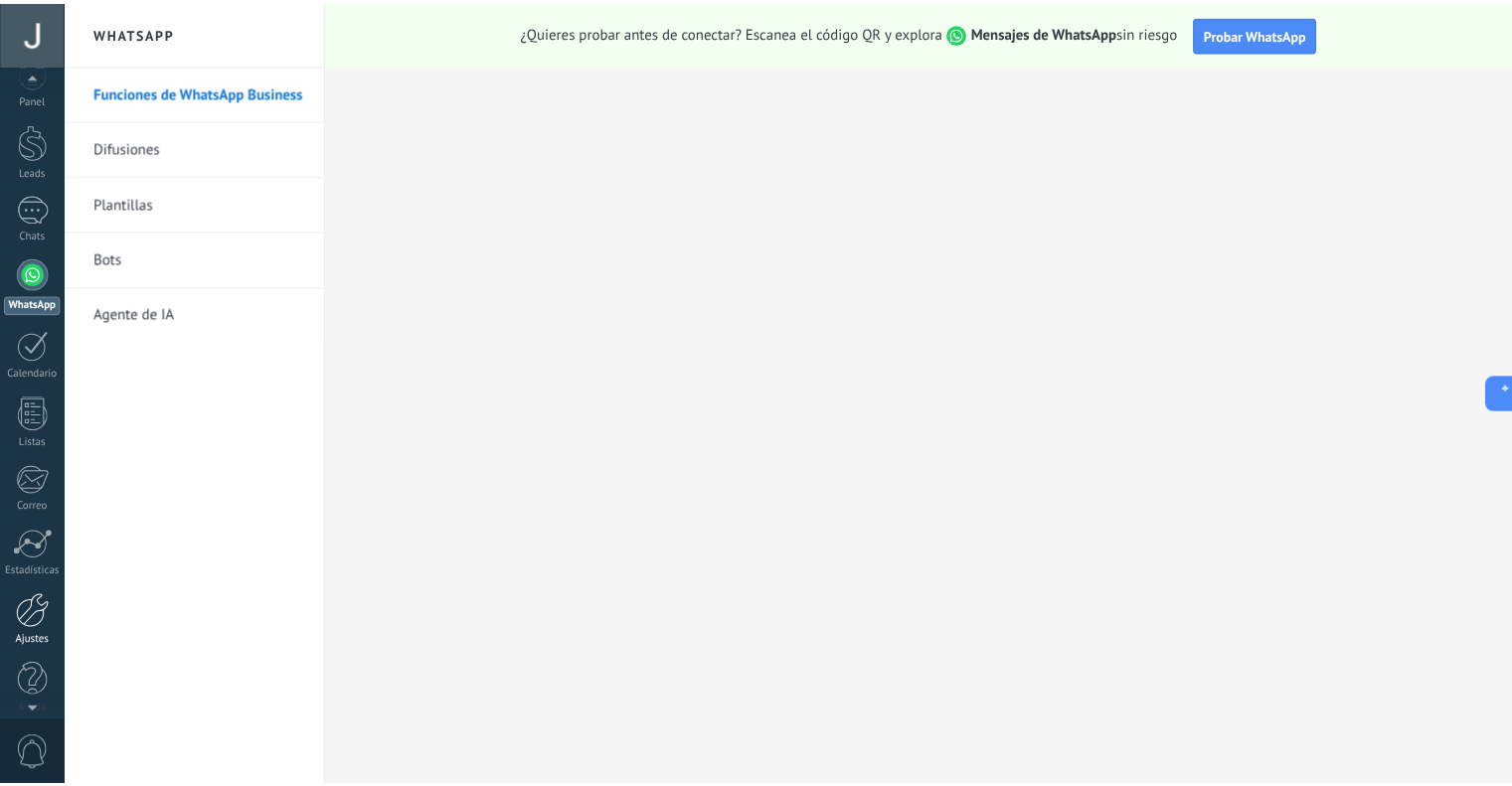 scroll, scrollTop: 40, scrollLeft: 0, axis: vertical 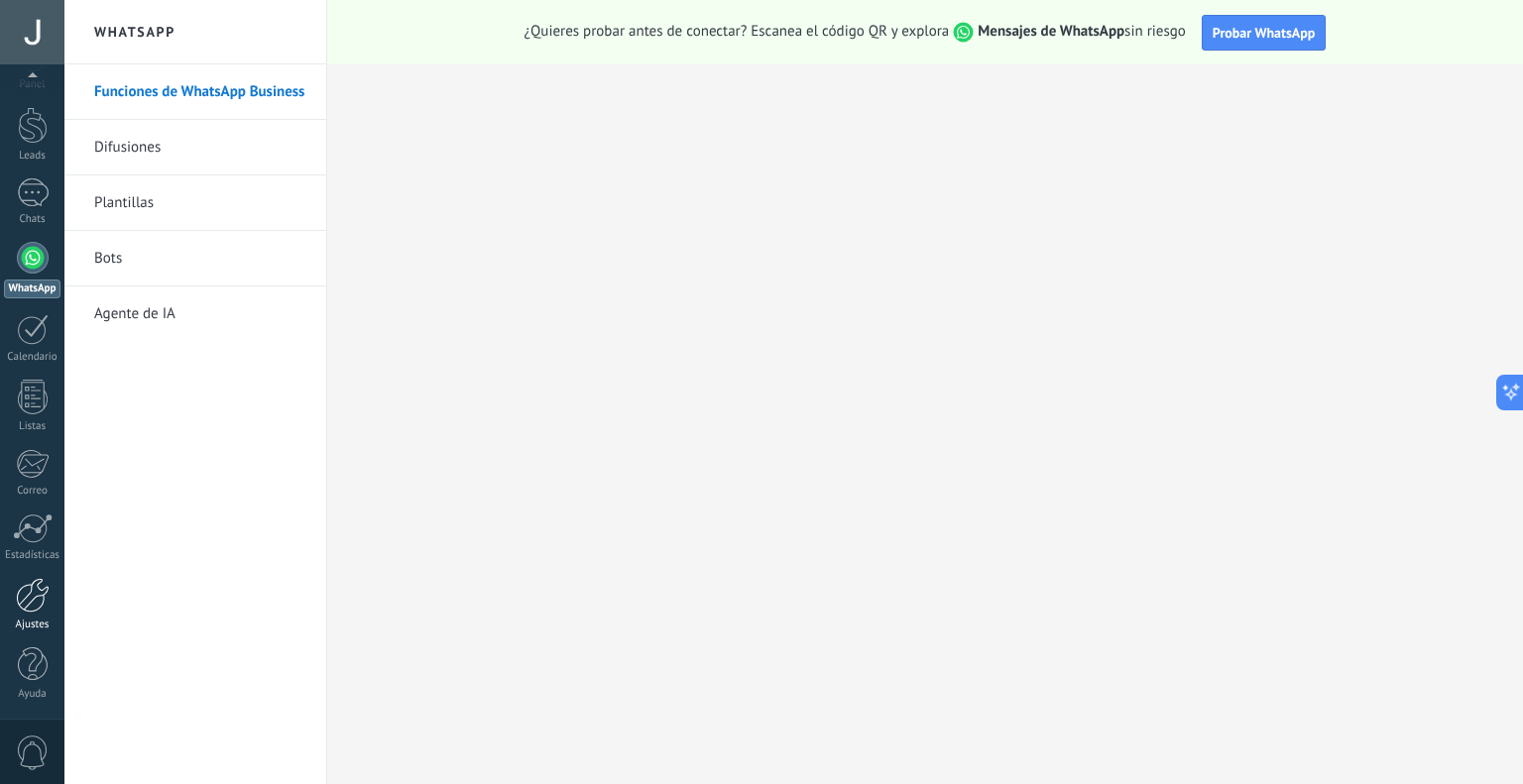 click at bounding box center [33, 595] 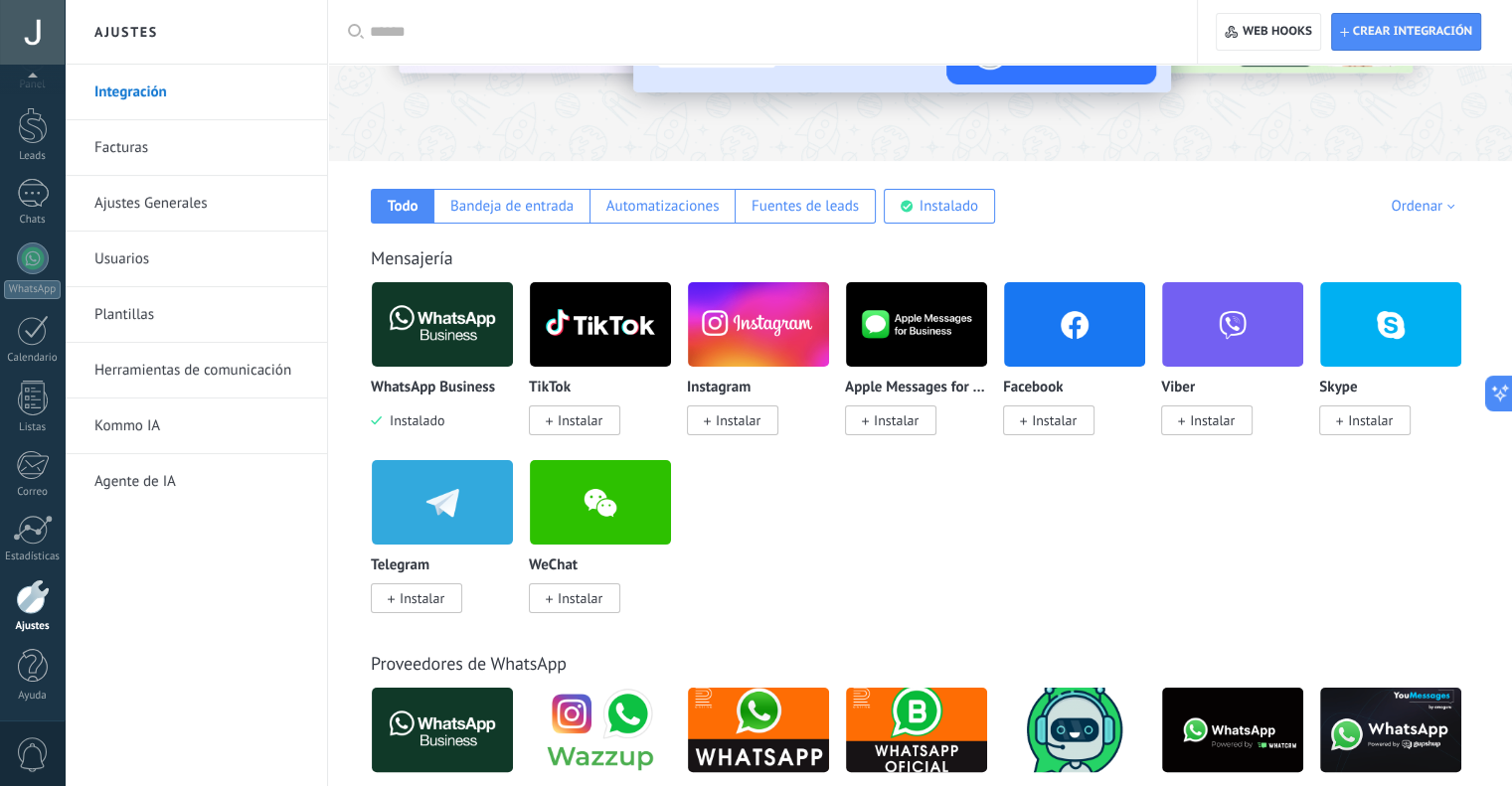 scroll, scrollTop: 99, scrollLeft: 0, axis: vertical 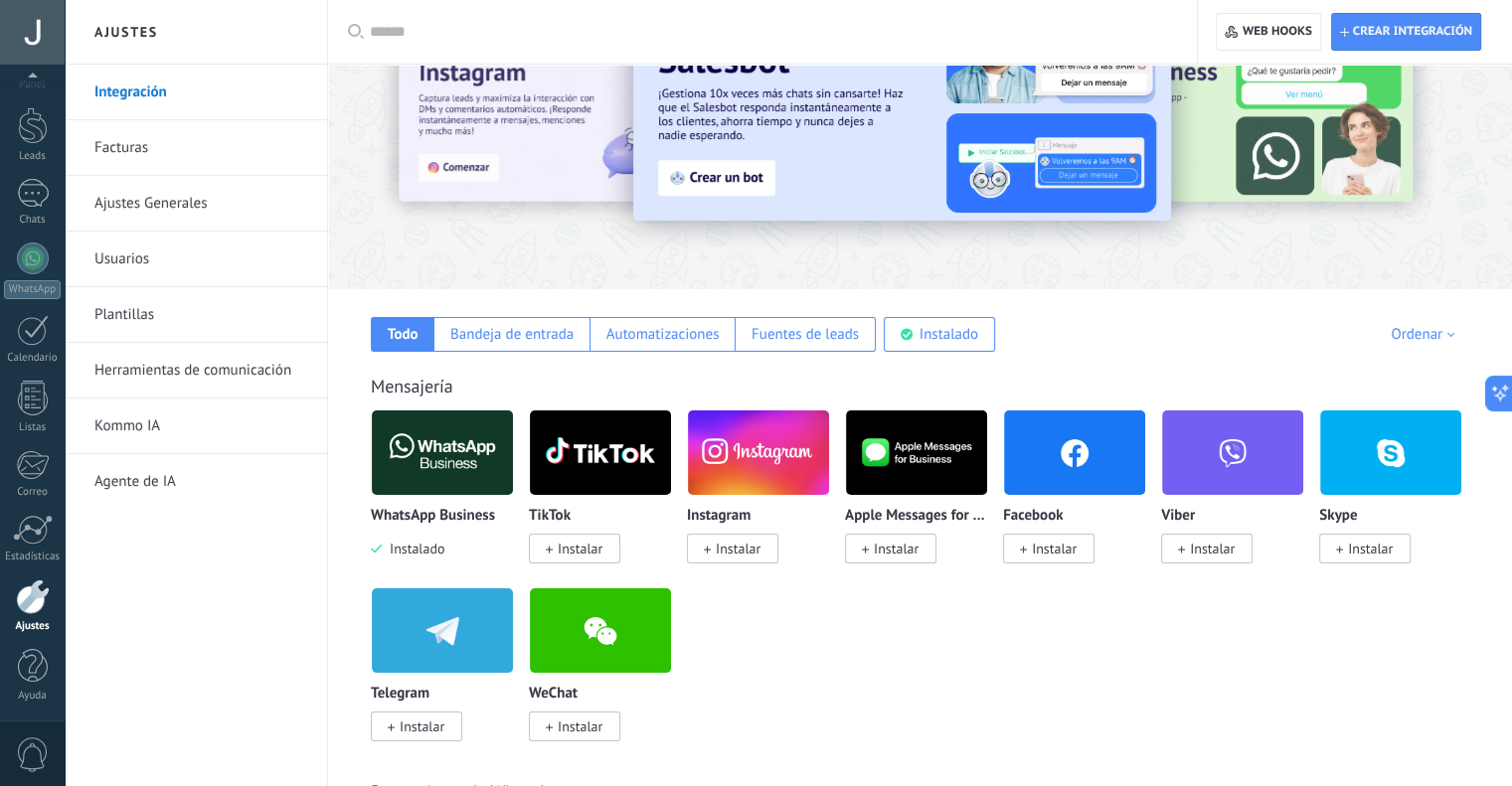 drag, startPoint x: 1422, startPoint y: 728, endPoint x: 1440, endPoint y: 734, distance: 18.973666 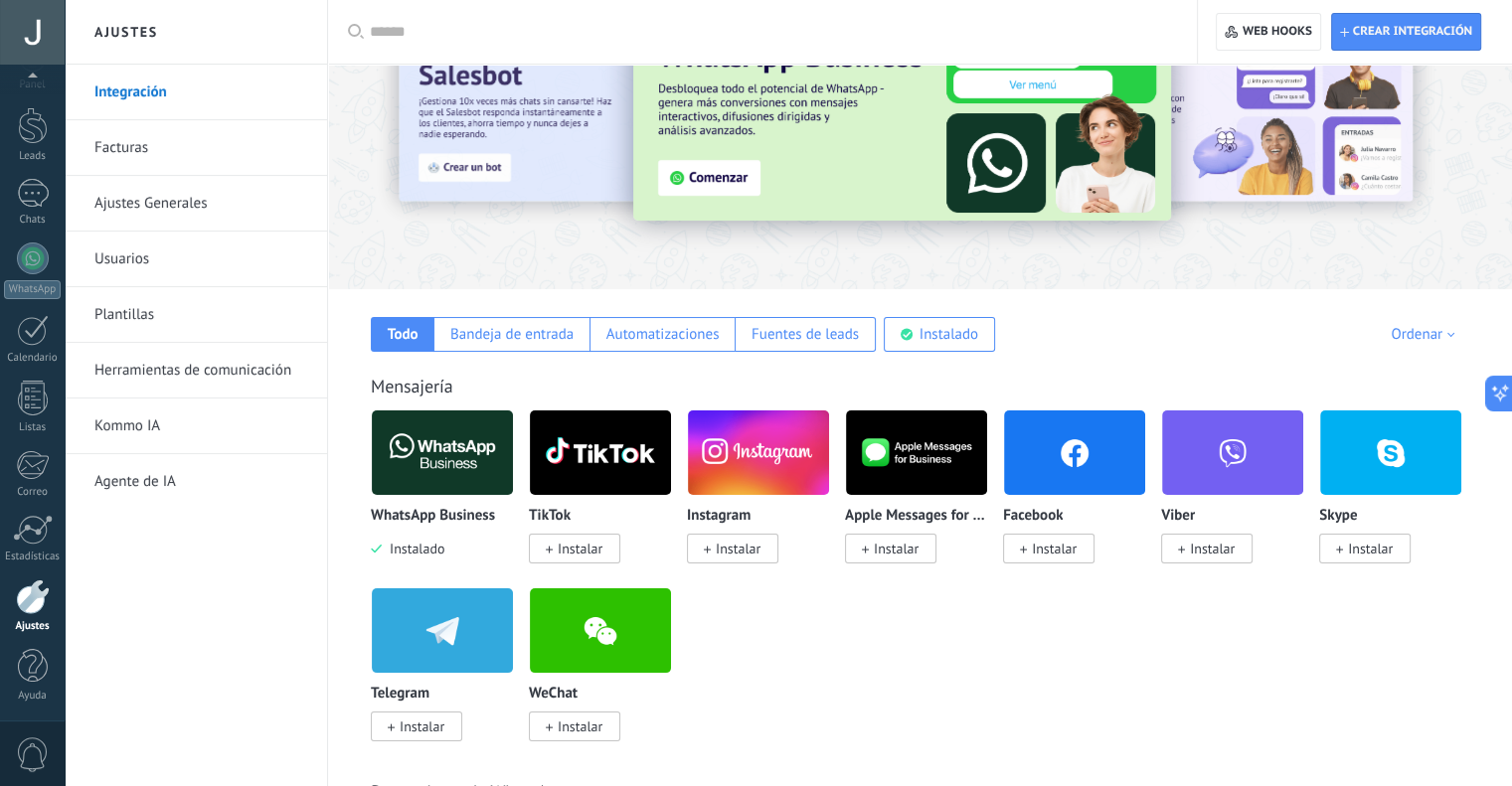 click on "Integración Facturas Ajustes Generales Usuarios Plantillas Herramientas de comunicación Kommo IA Agente de IA" at bounding box center (196, 425) 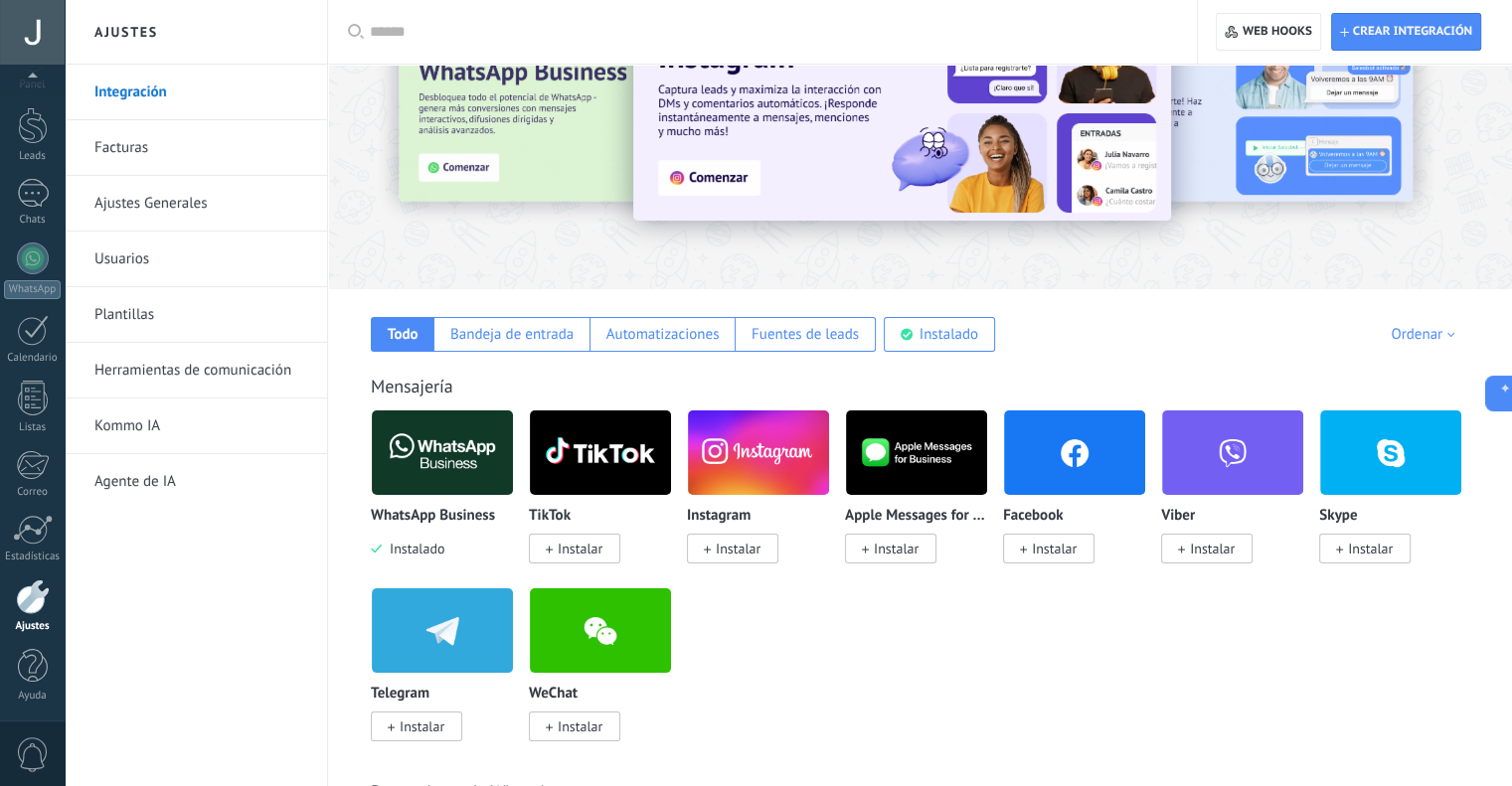 scroll, scrollTop: 0, scrollLeft: 0, axis: both 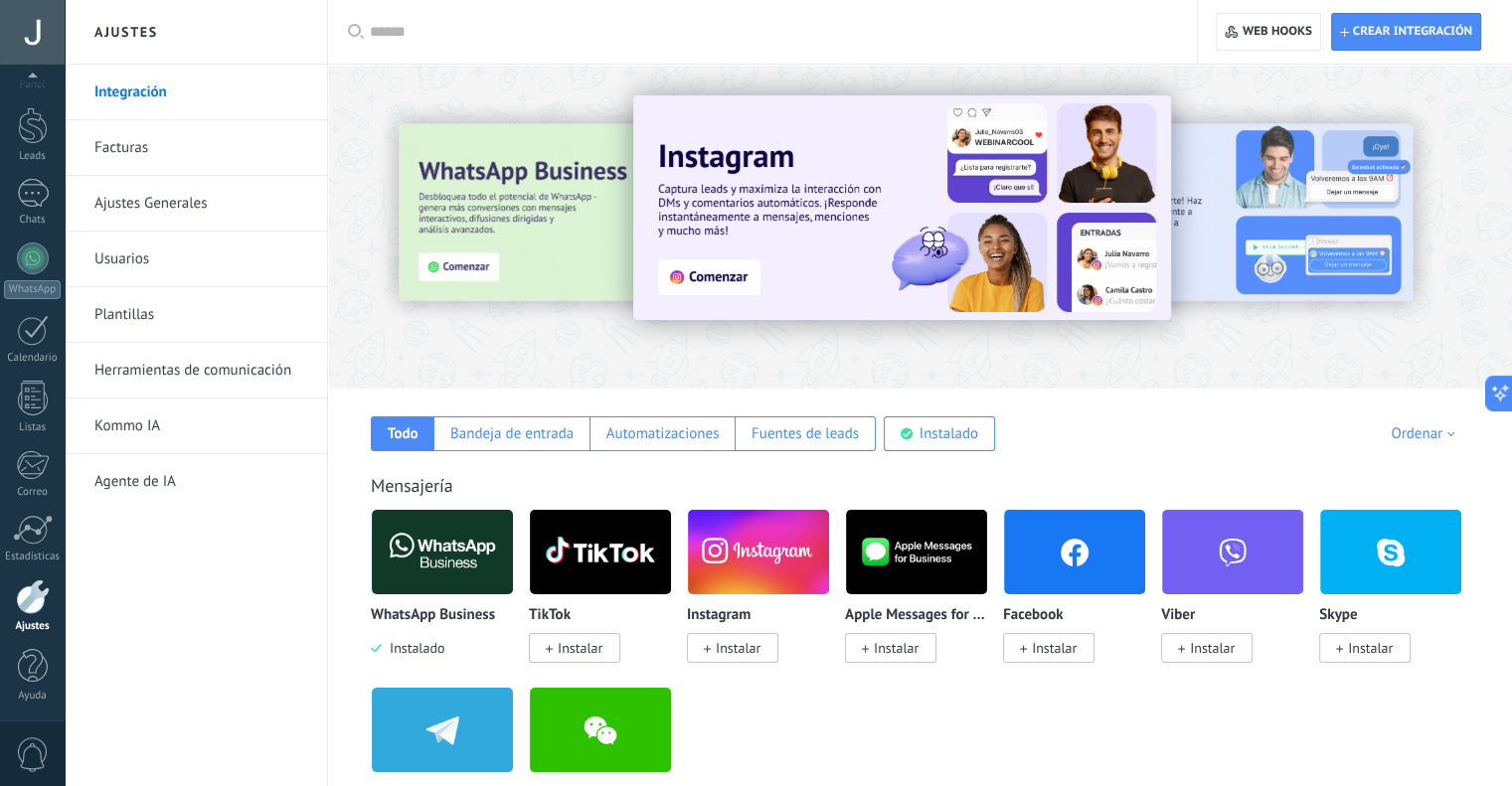 click on "WhatsApp Business Instalado TikTok Instalar Instagram Instalar Apple Messages for Business Instalar Facebook Instalar Viber Instalar Skype Instalar Telegram Instalar WeChat Instalar" at bounding box center [930, 687] 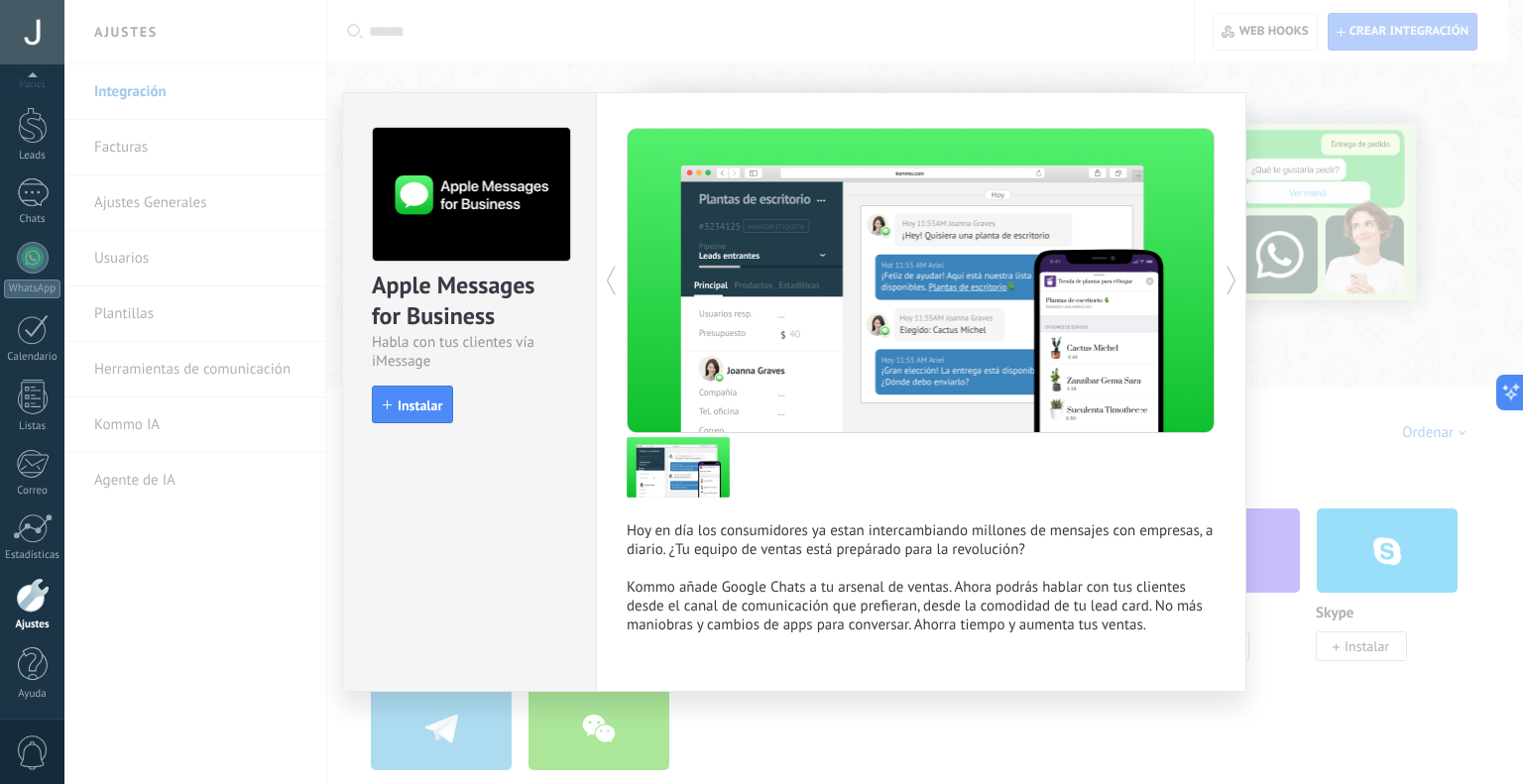 click on "Apple Messages for Business Habla con tus clientes vía iMessage install Instalar Hoy en día los consumidores ya estan intercambiando millones de mensajes con empresas, a diario. ¿Tu equipo de ventas está prepárado para la revolución?  Kommo añade Google Chats a tu arsenal de ventas. Ahora podrás hablar con tus clientes desde el canal de comunicación que prefieran, desde la comodidad de tu lead card. No más maniobras y cambios de apps para conversar. Ahorra tiempo y aumenta tus ventas. más" at bounding box center [793, 392] 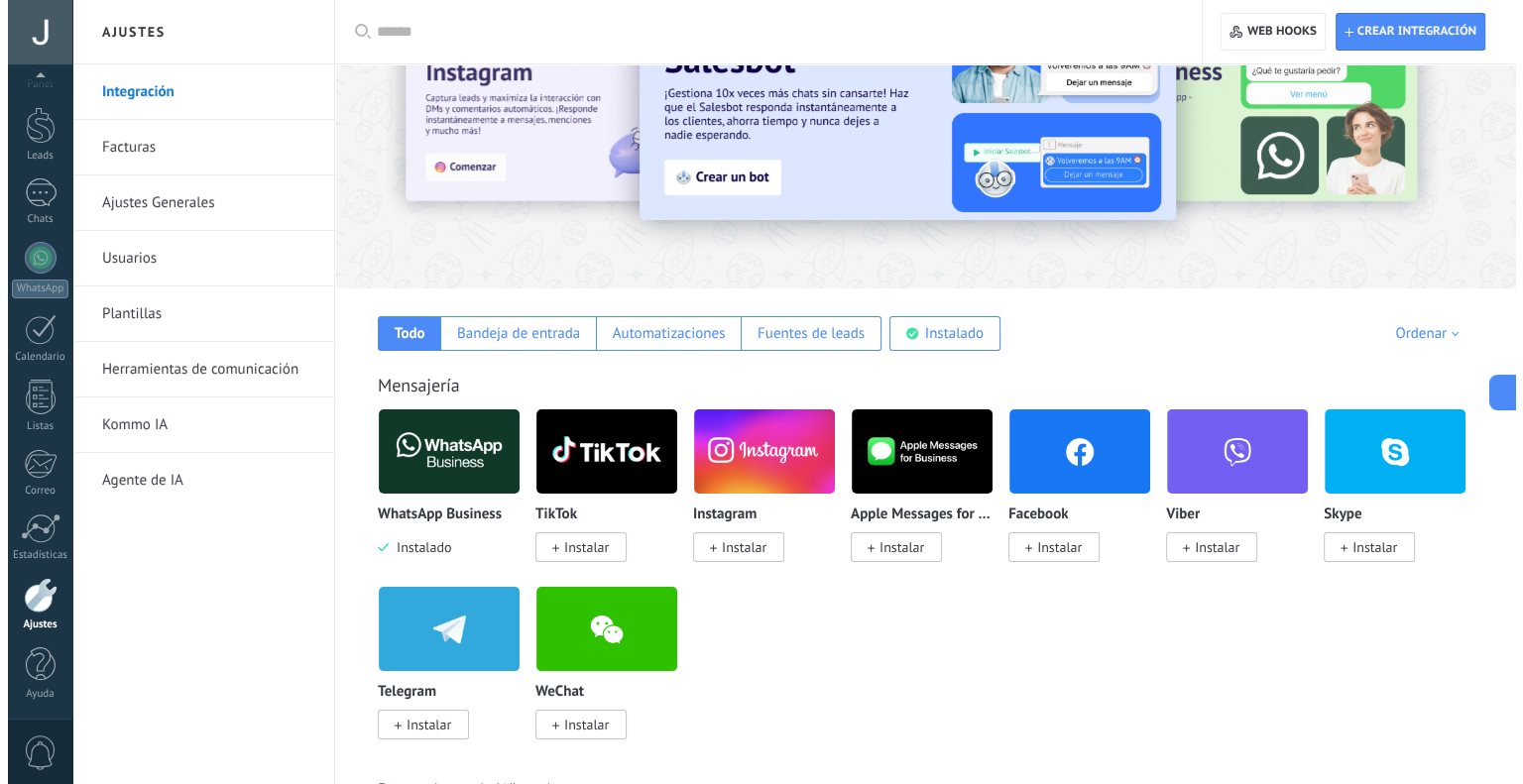 scroll, scrollTop: 0, scrollLeft: 0, axis: both 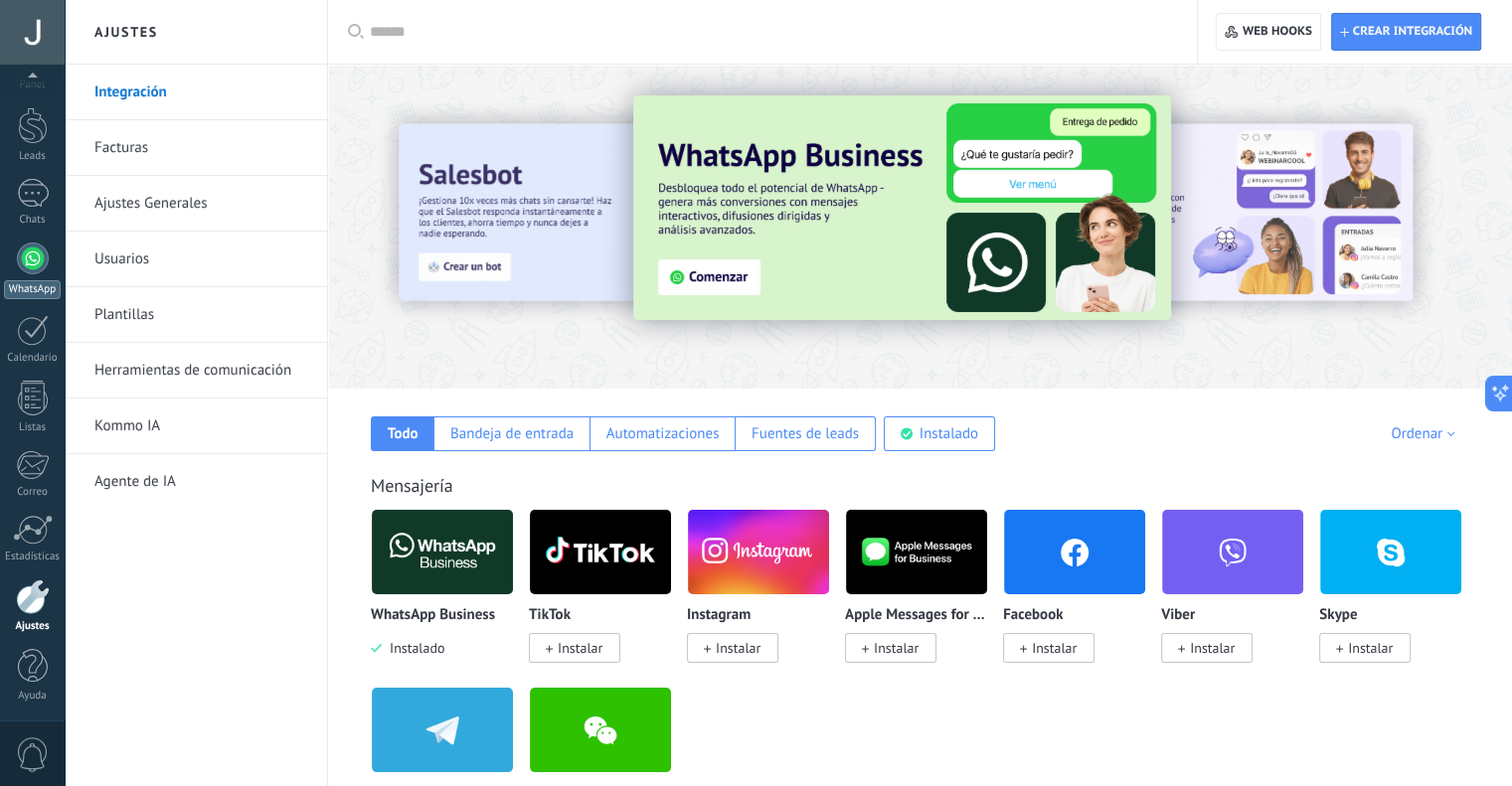 click at bounding box center (33, 258) 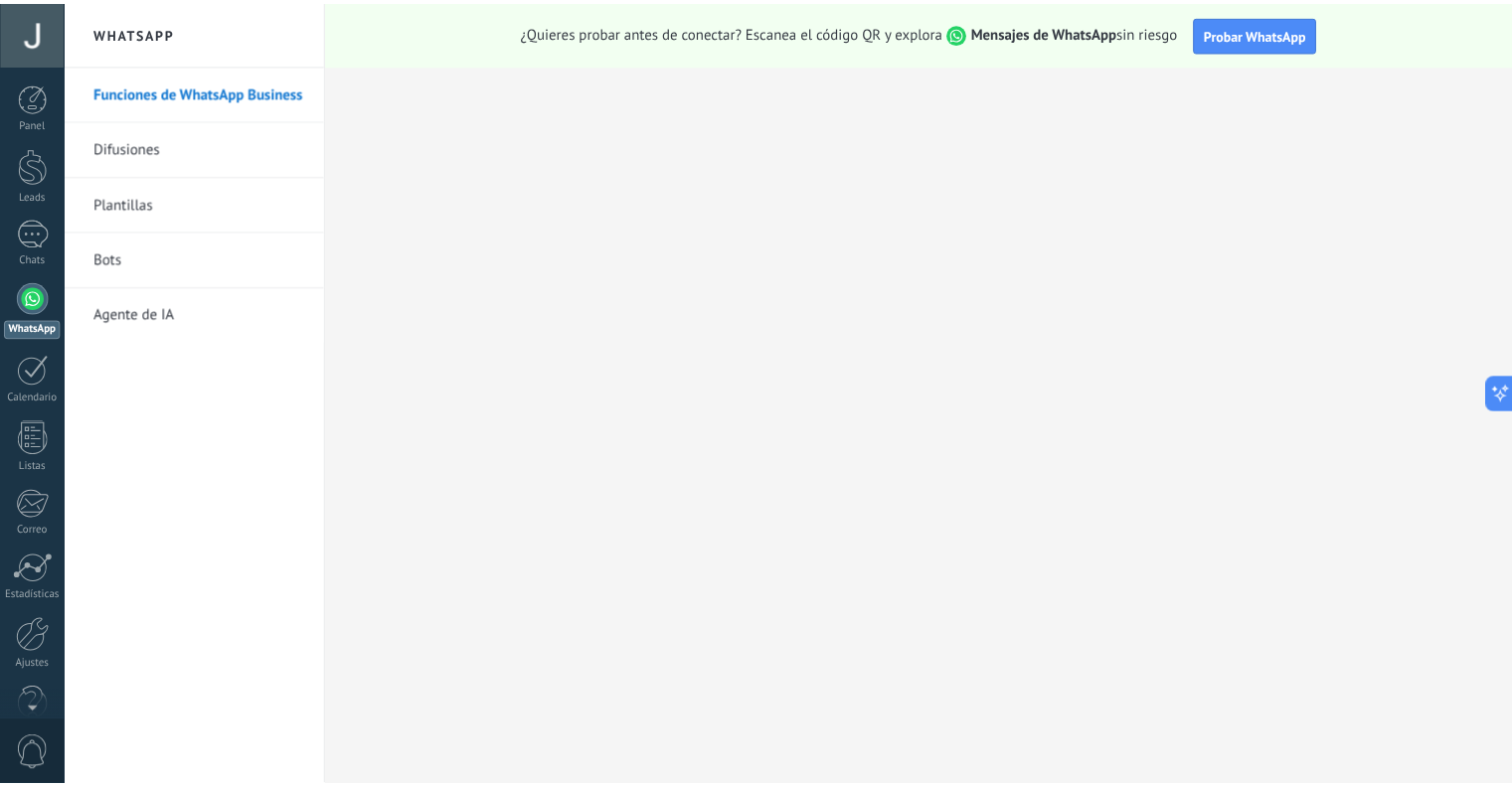 scroll, scrollTop: 40, scrollLeft: 0, axis: vertical 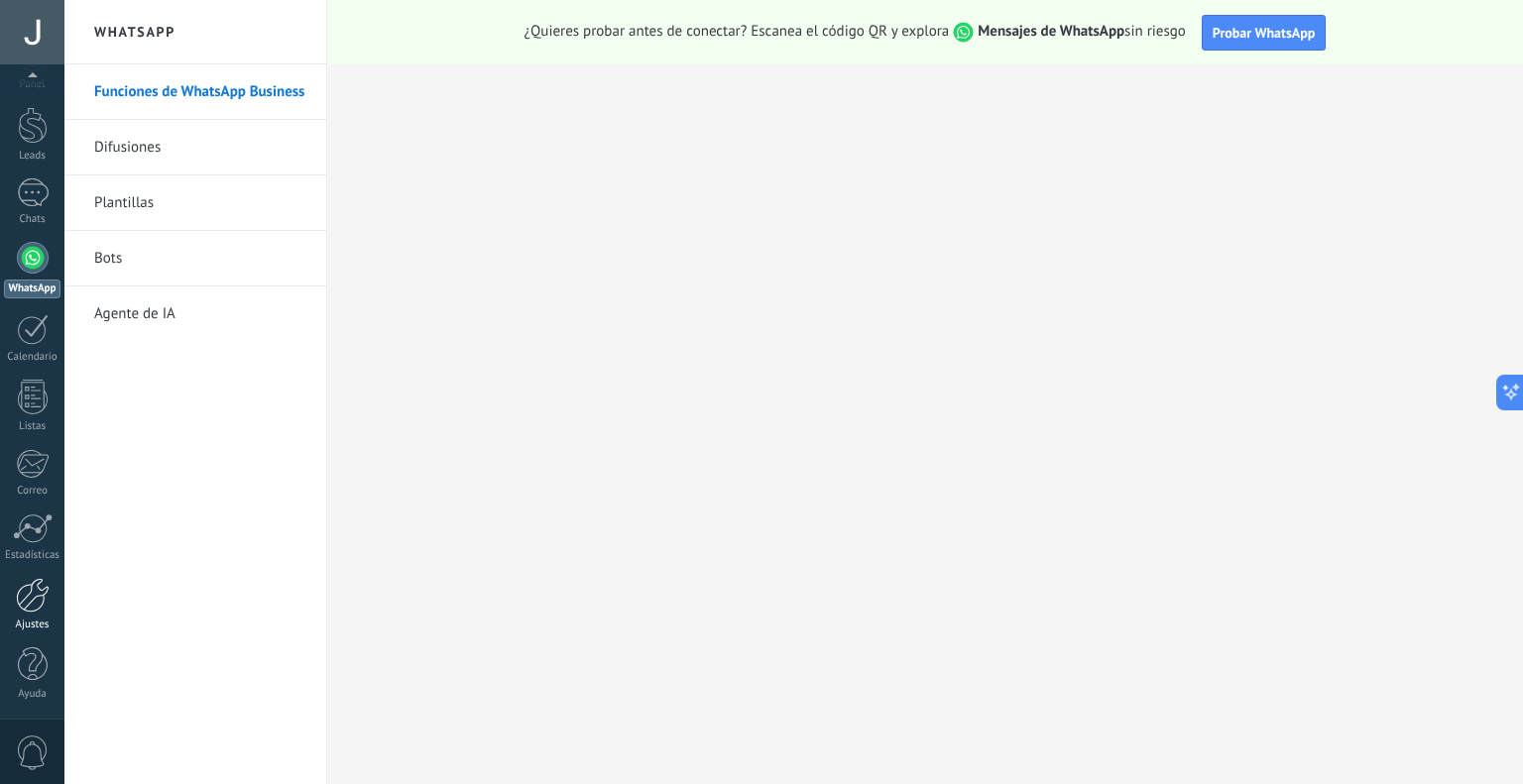 click at bounding box center (33, 595) 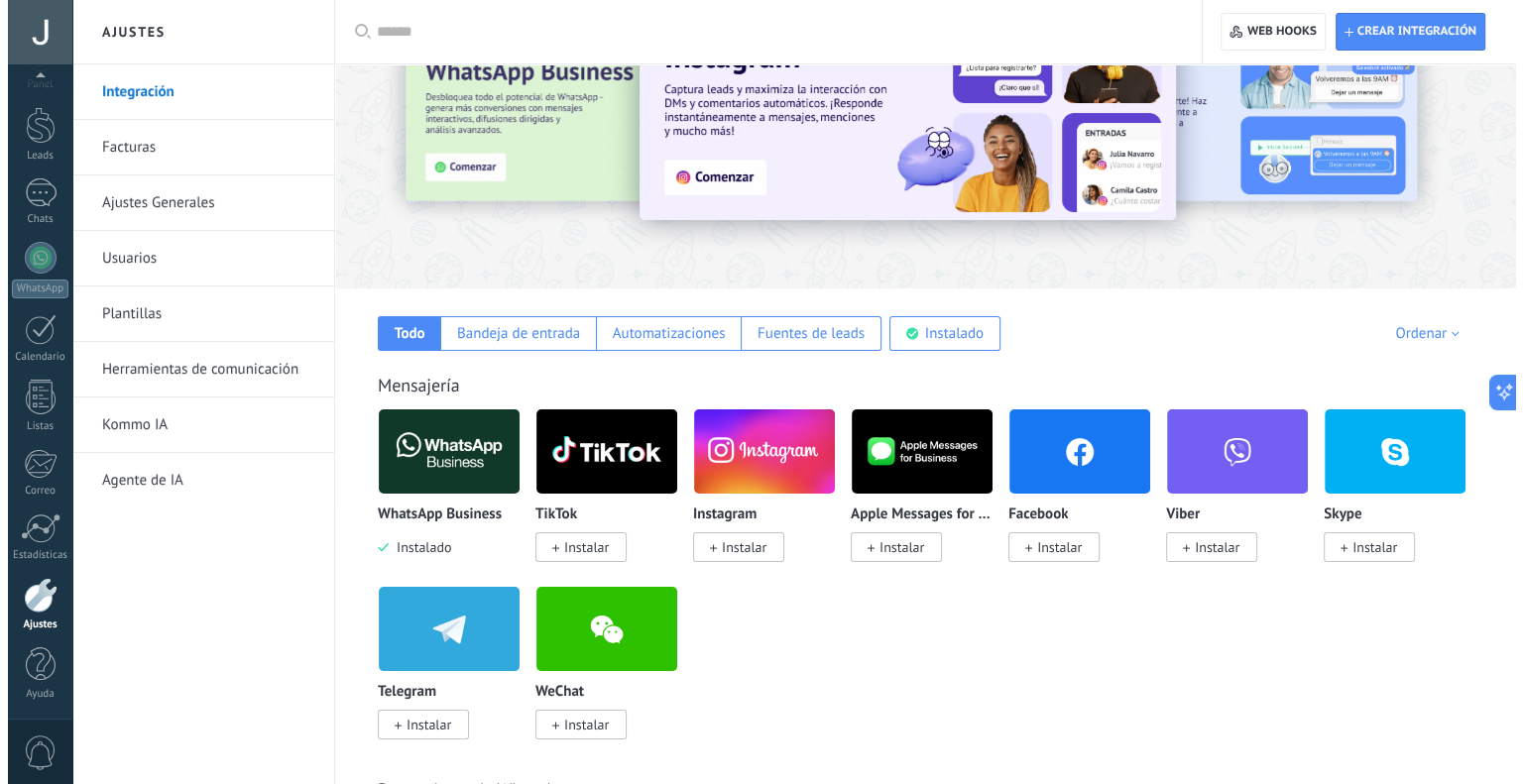 scroll, scrollTop: 0, scrollLeft: 0, axis: both 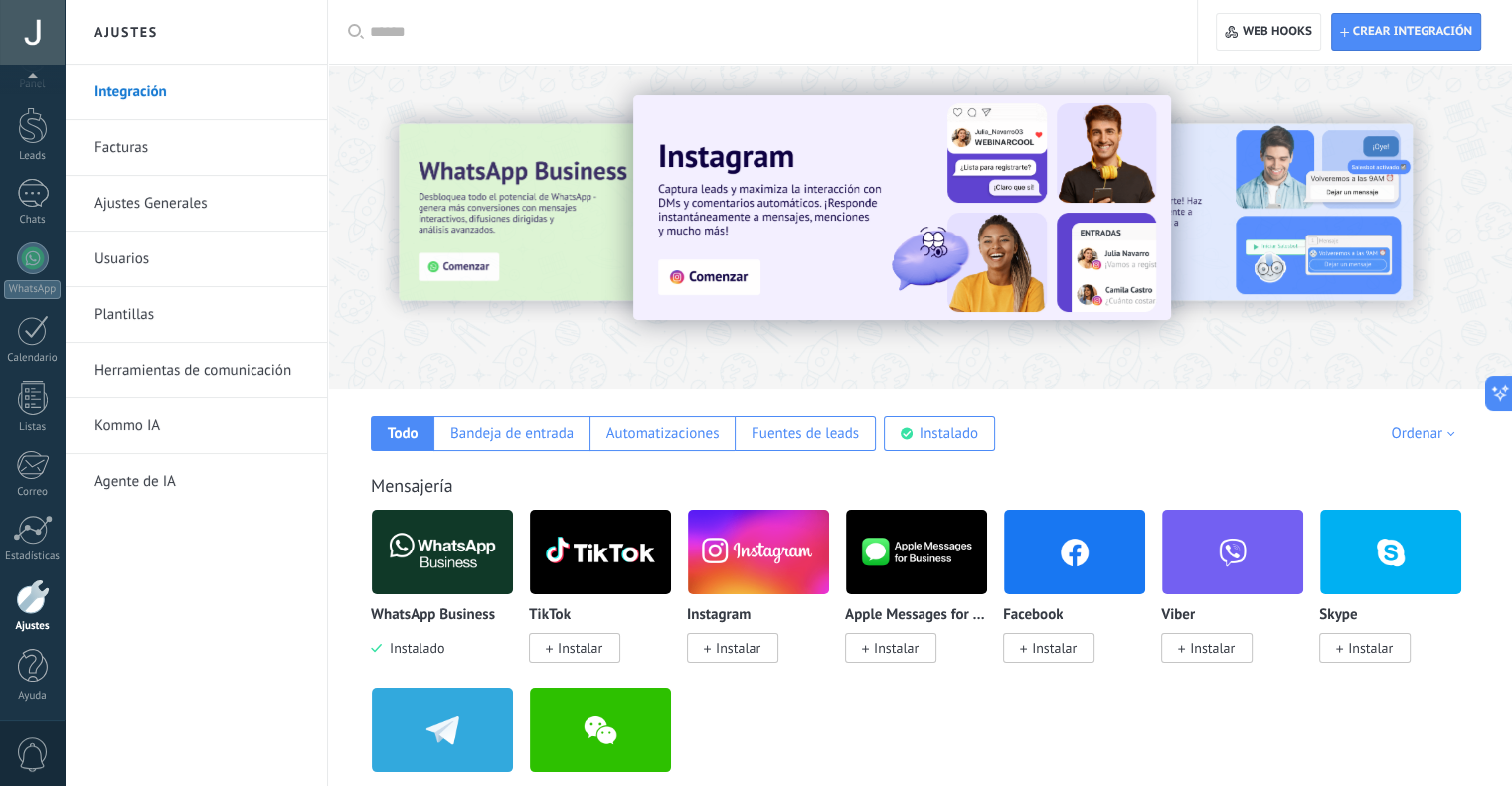 click at bounding box center (433, 226) 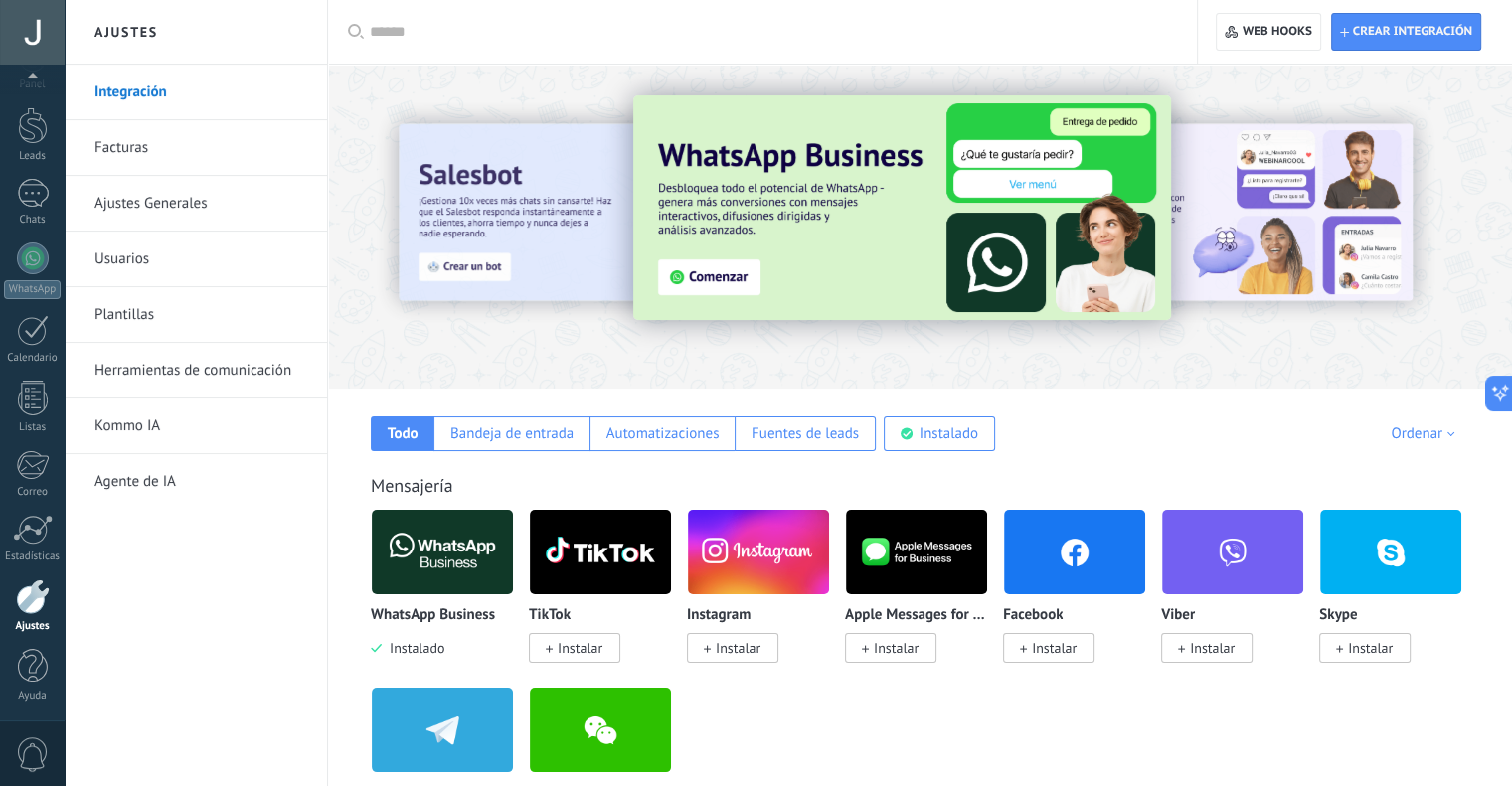 click at bounding box center (902, 208) 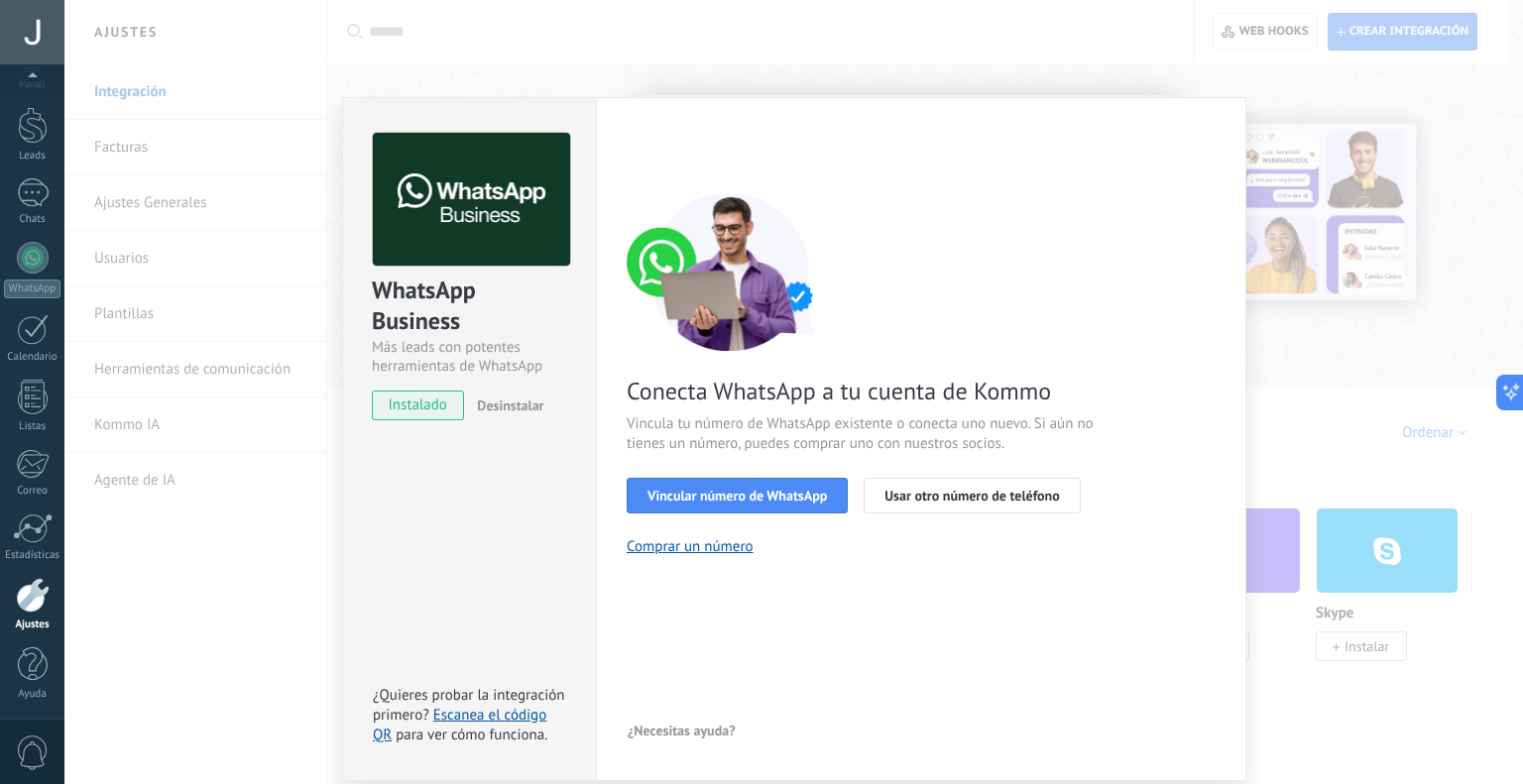 click on "Desinstalar" at bounding box center (510, 405) 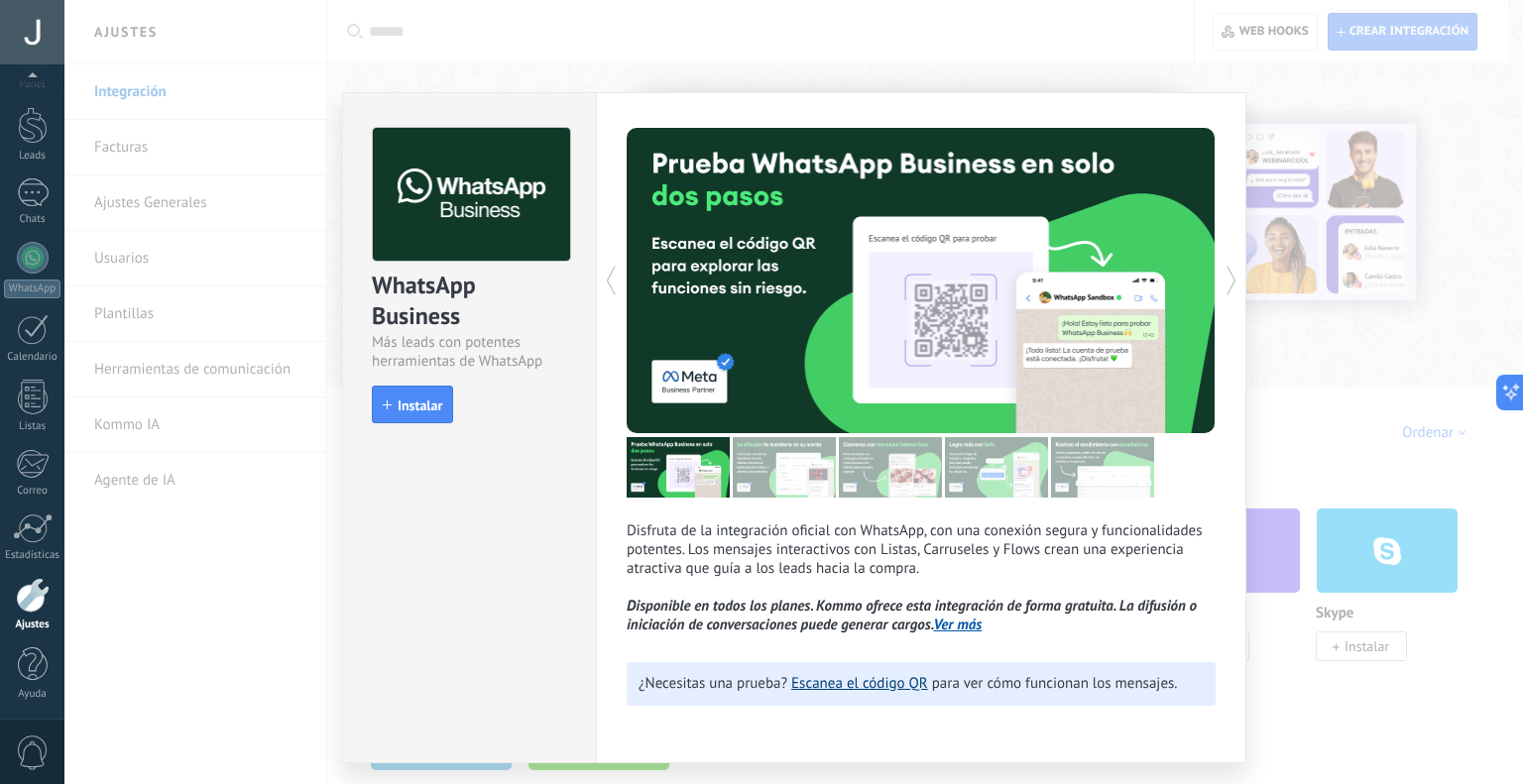 click on "Escanea el código QR" at bounding box center (860, 683) 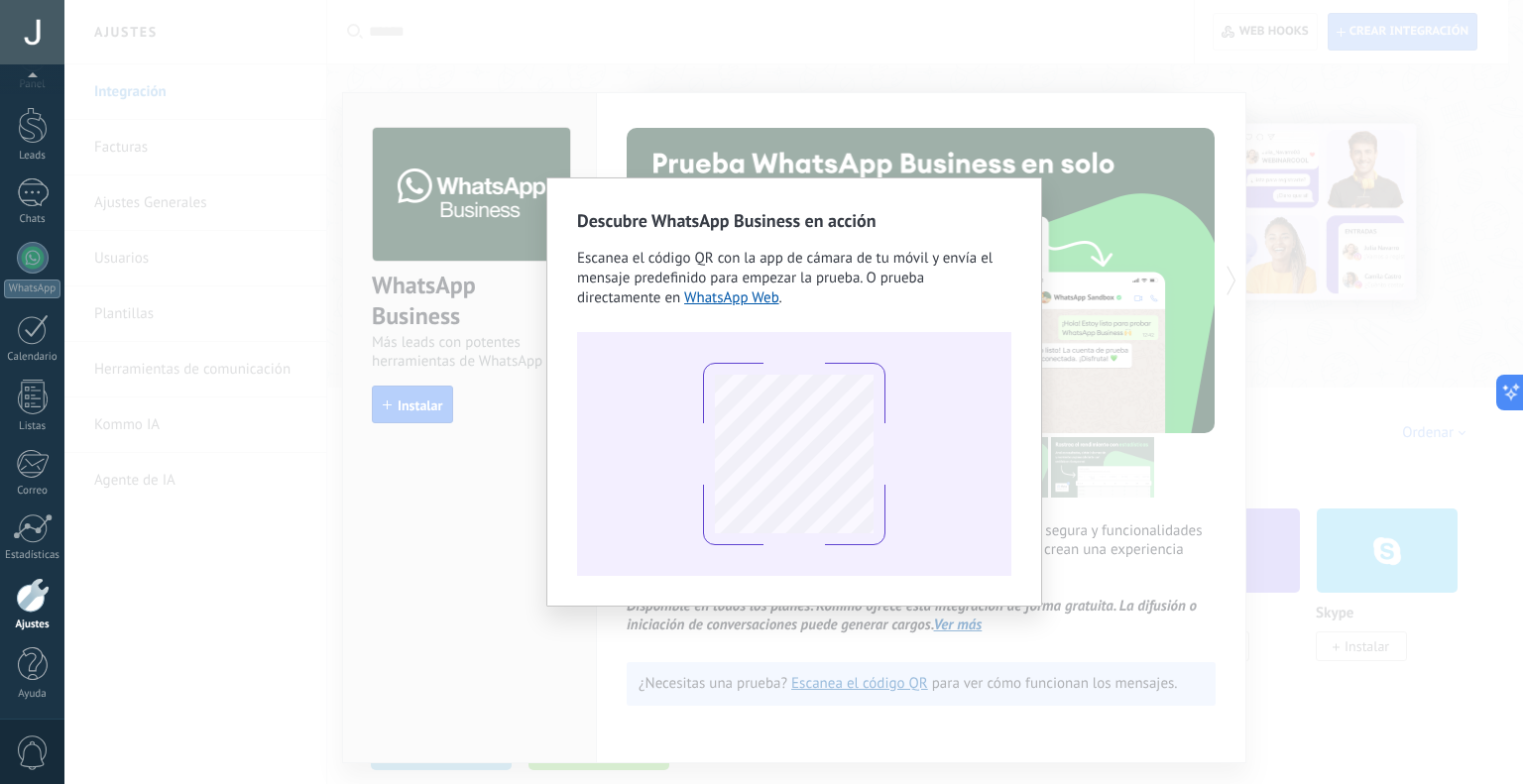 click on "Descubre WhatsApp Business en acción Escanea el código QR con la app de cámara de tu móvil y envía el mensaje predefinido para empezar la prueba. O prueba directamente en   WhatsApp Web ." at bounding box center (793, 392) 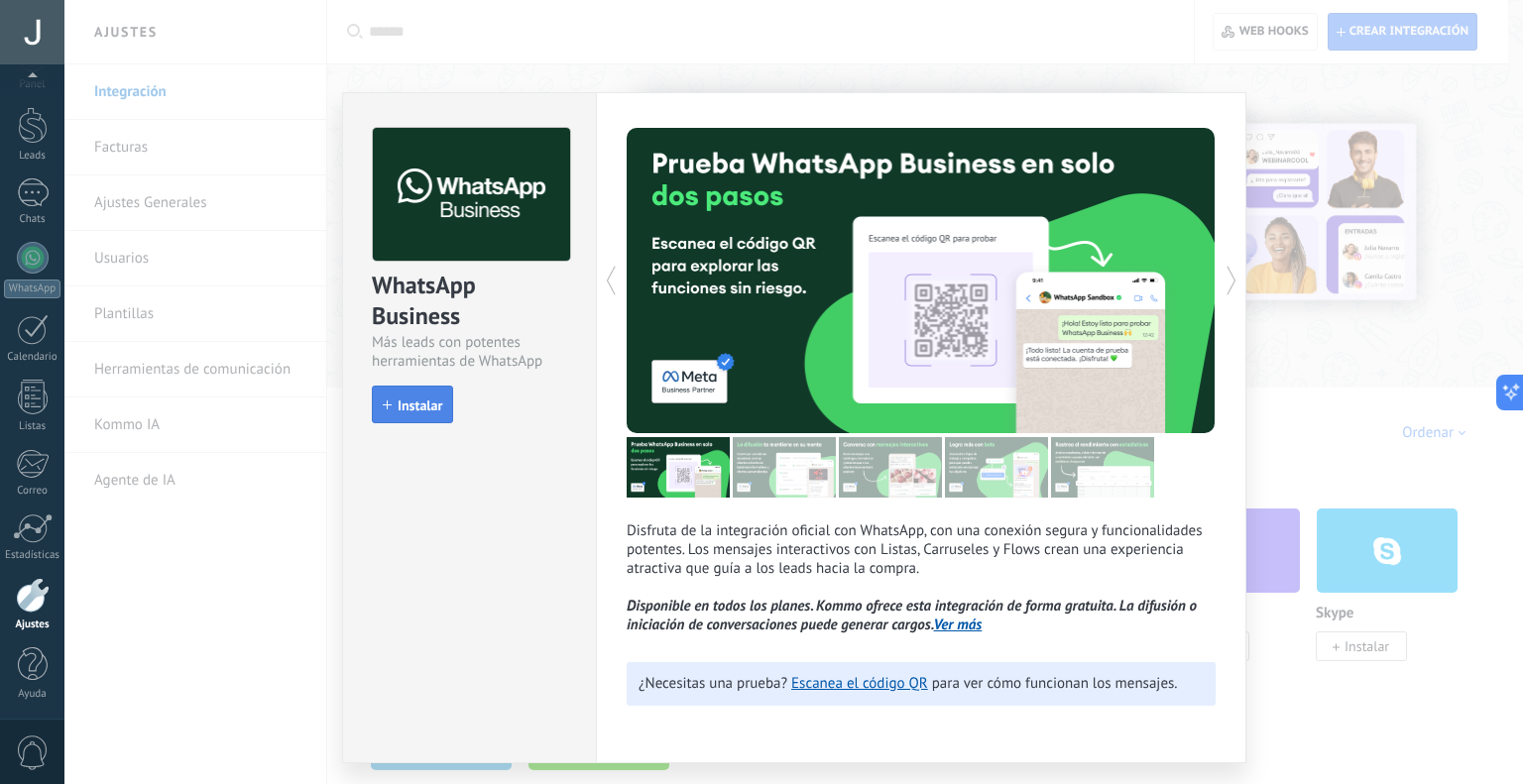 click on "Instalar" at bounding box center (419, 405) 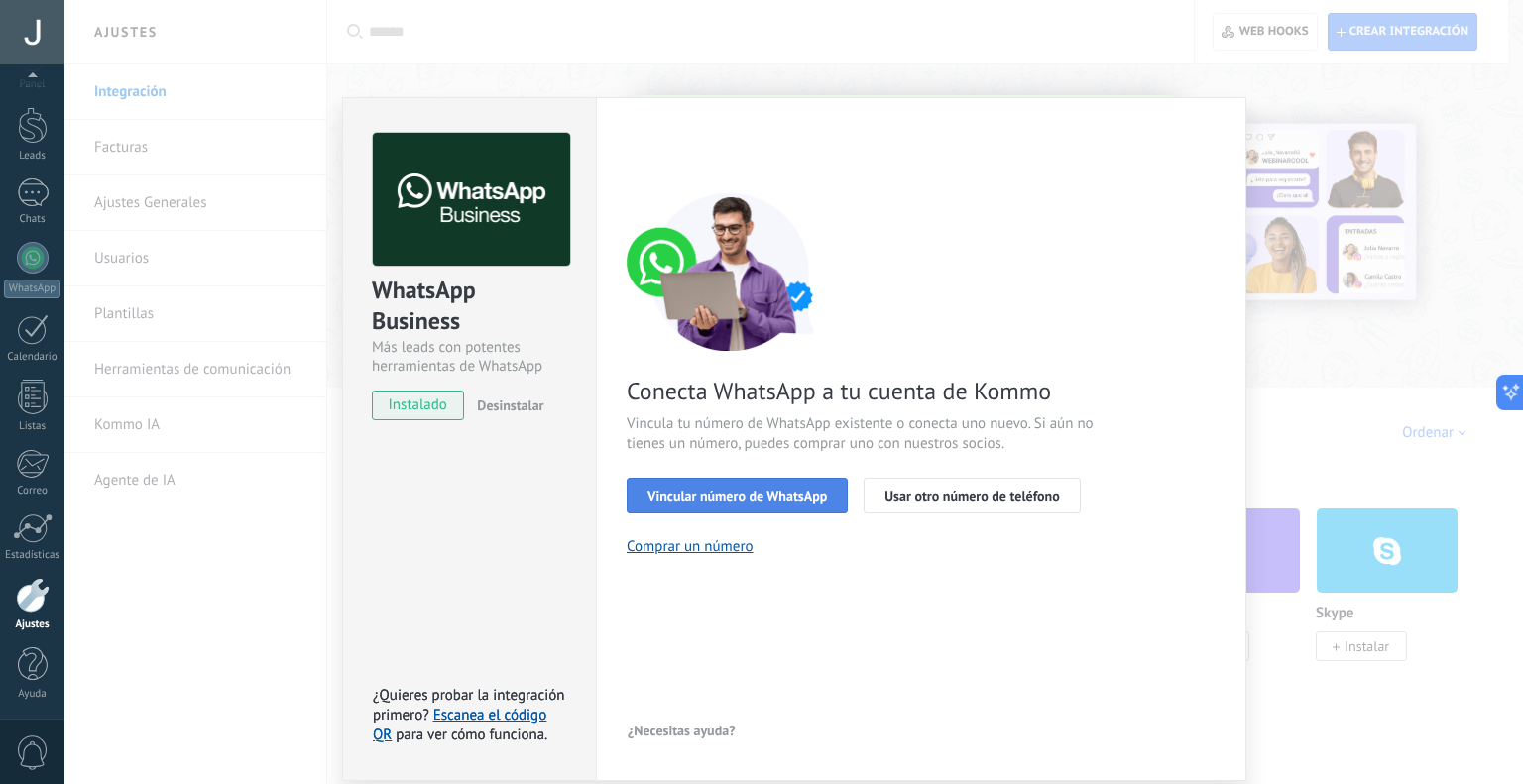 click on "Vincular número de WhatsApp" at bounding box center (737, 496) 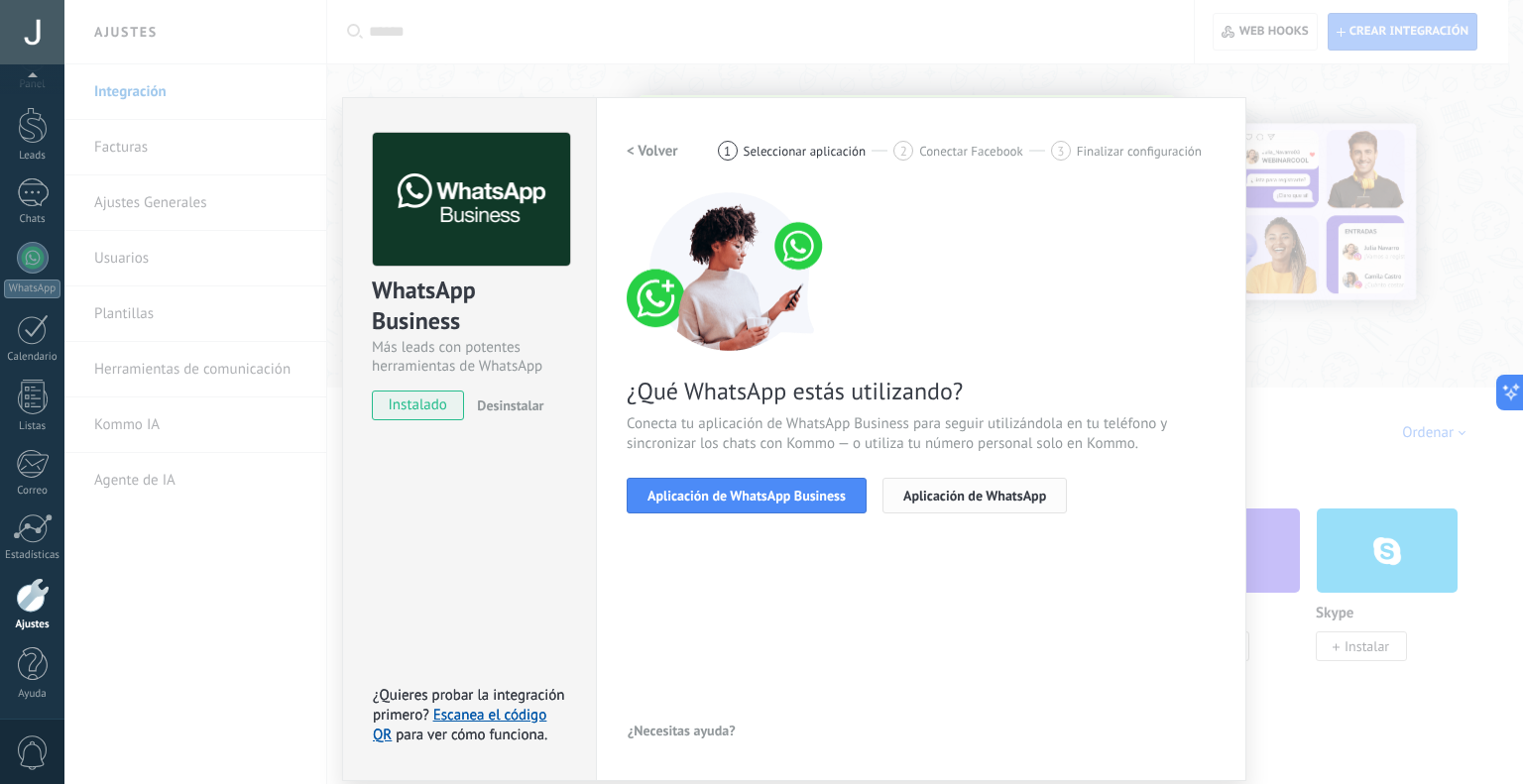 click on "Aplicación de WhatsApp" at bounding box center (975, 496) 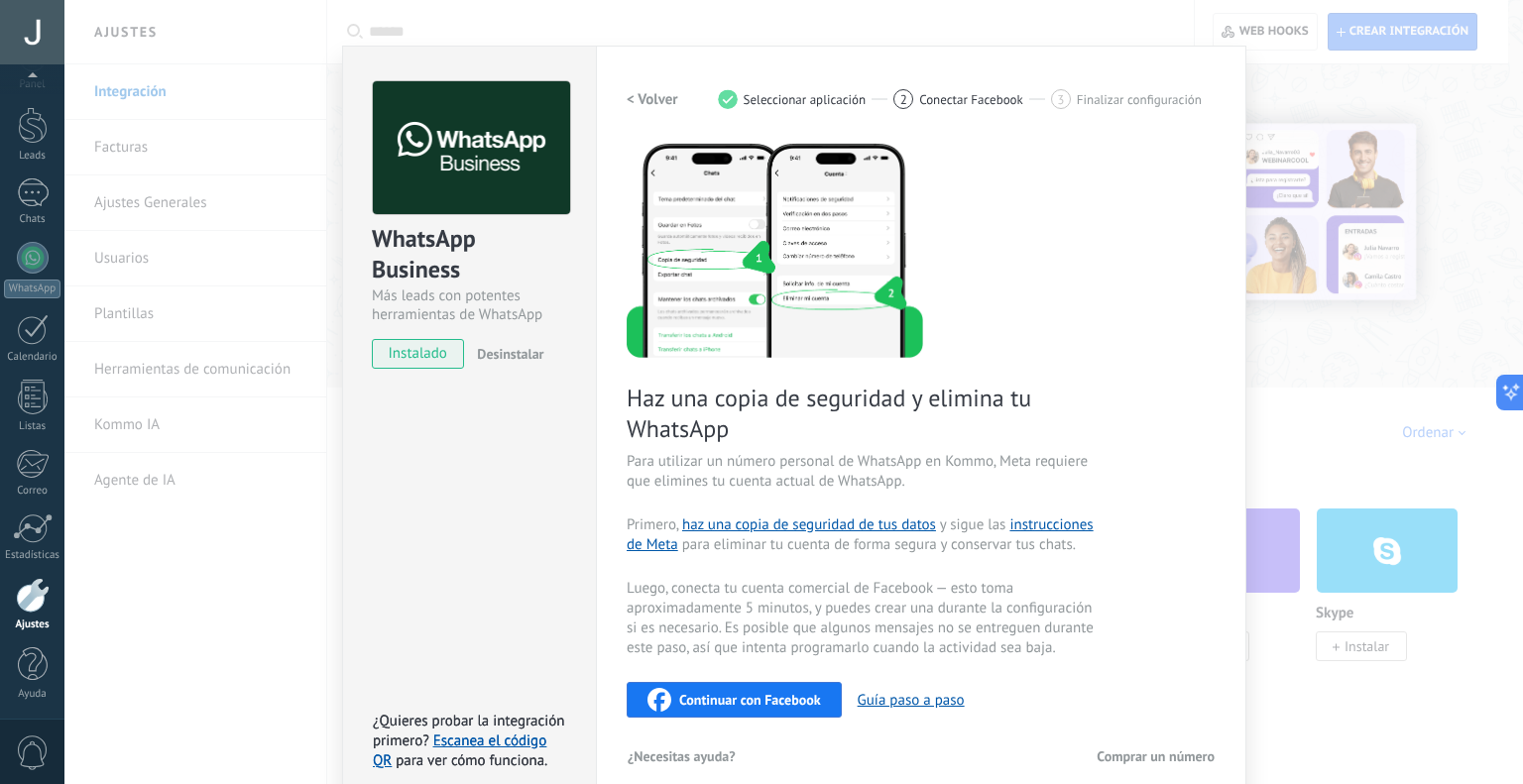 scroll, scrollTop: 72, scrollLeft: 0, axis: vertical 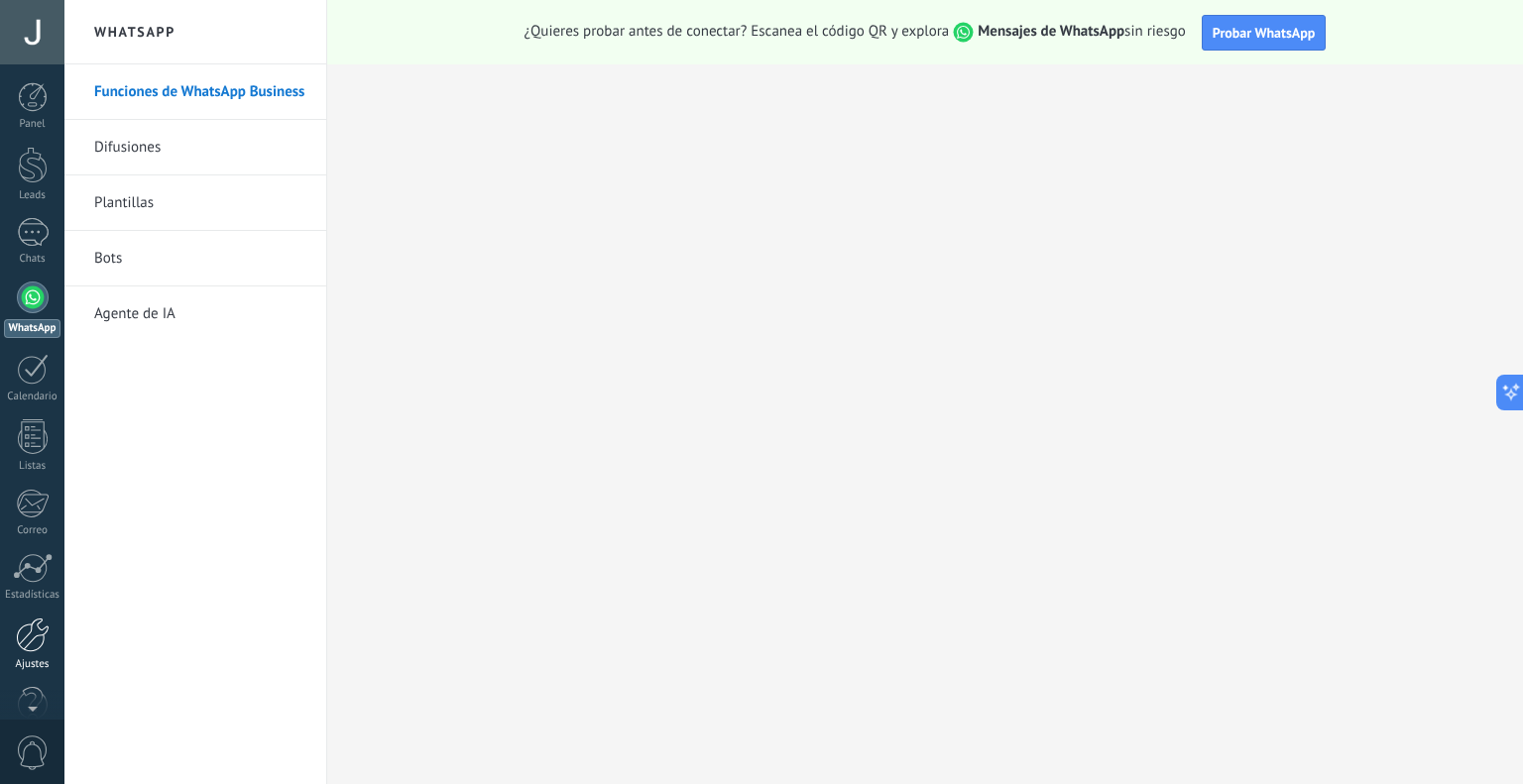 click at bounding box center (33, 634) 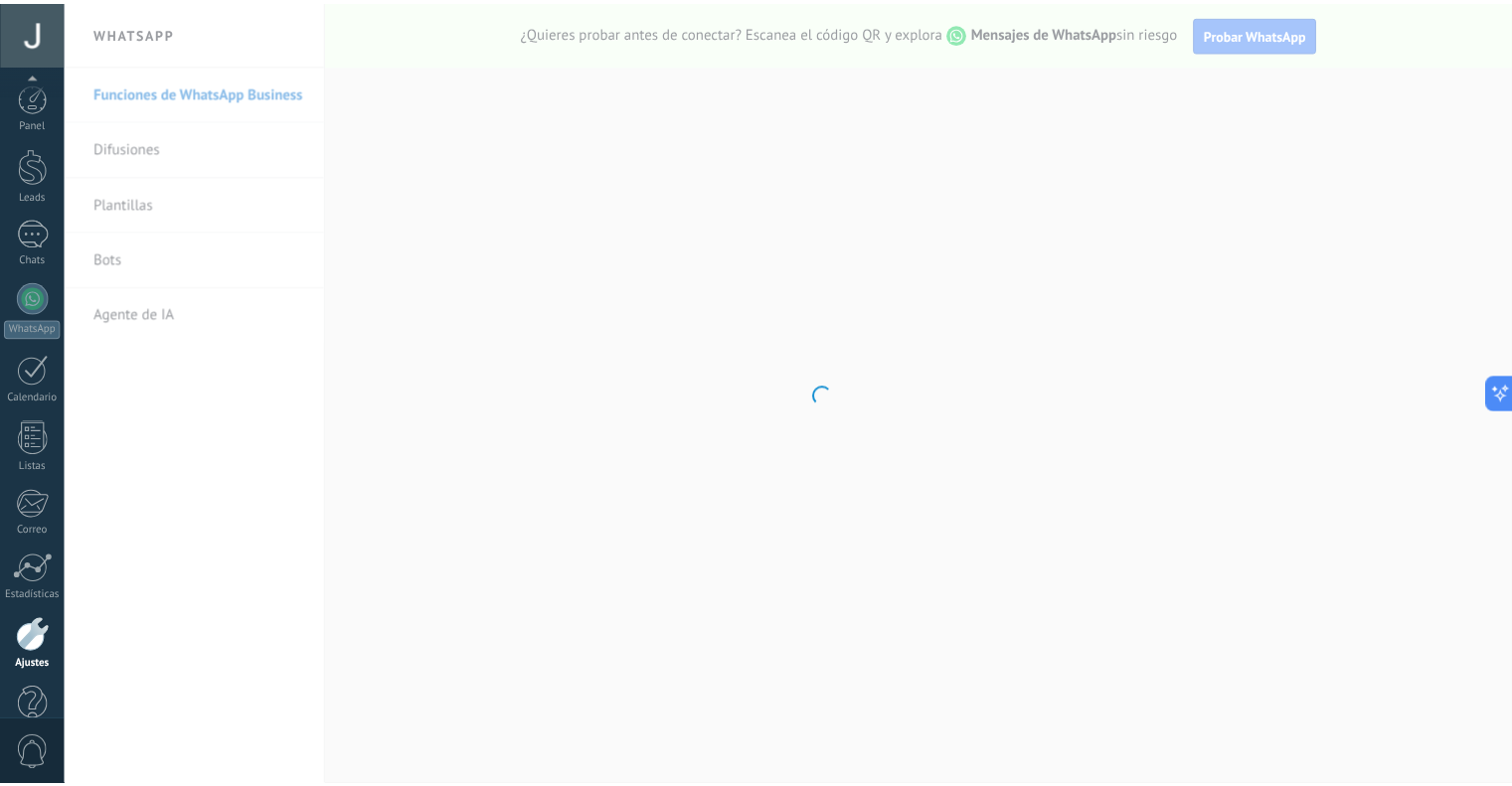 scroll, scrollTop: 40, scrollLeft: 0, axis: vertical 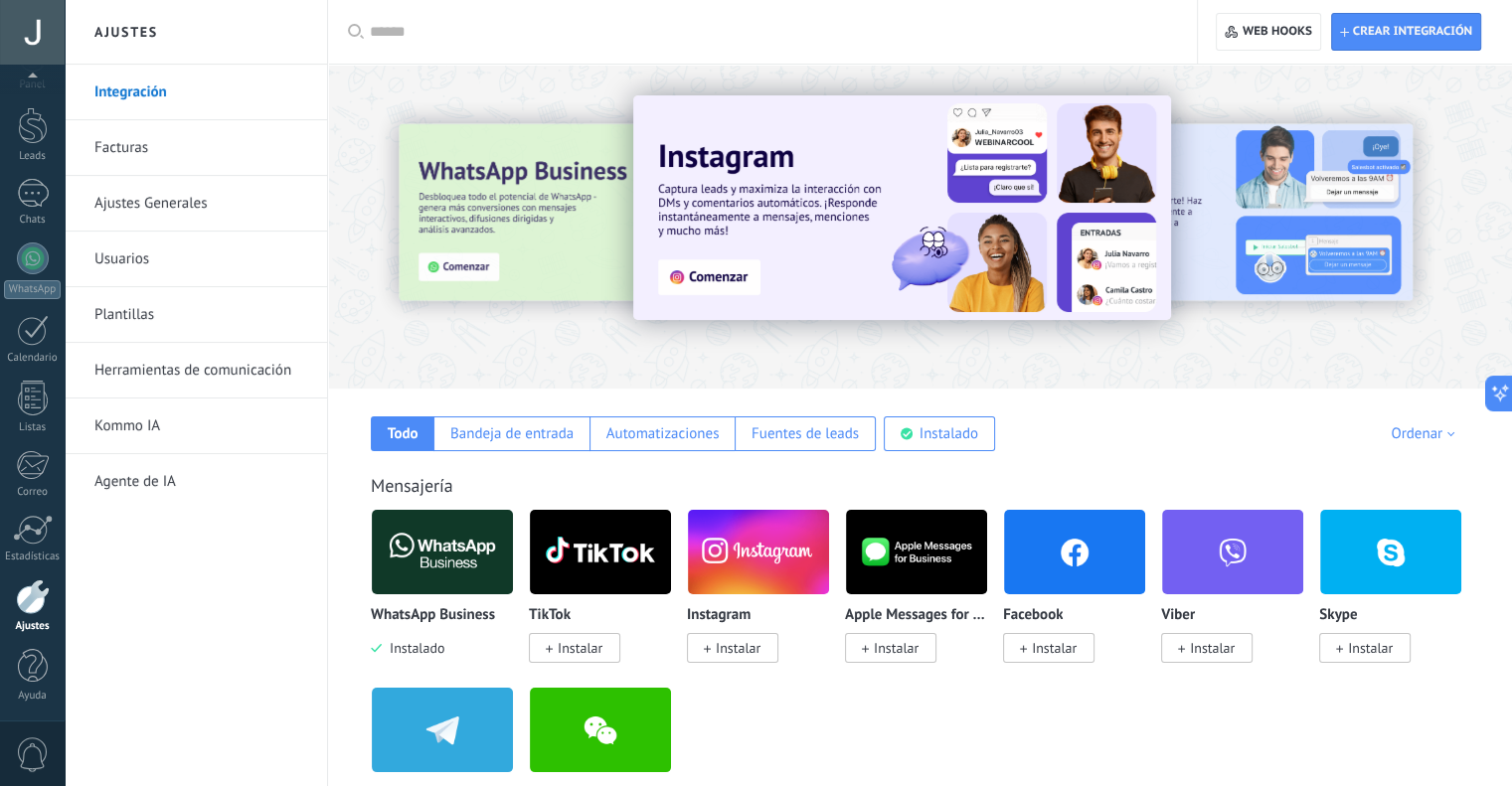 click at bounding box center (433, 226) 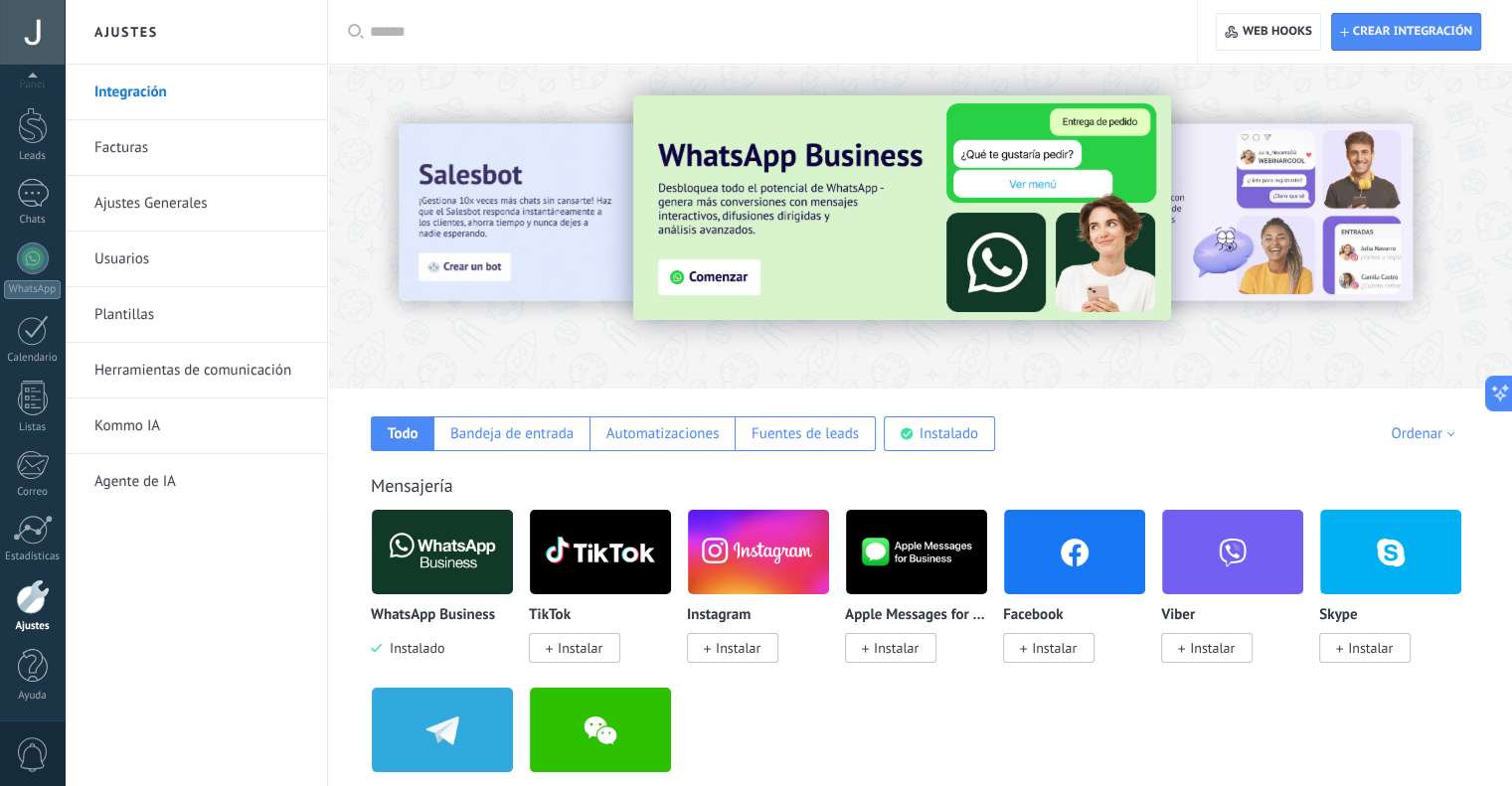 click at bounding box center [902, 208] 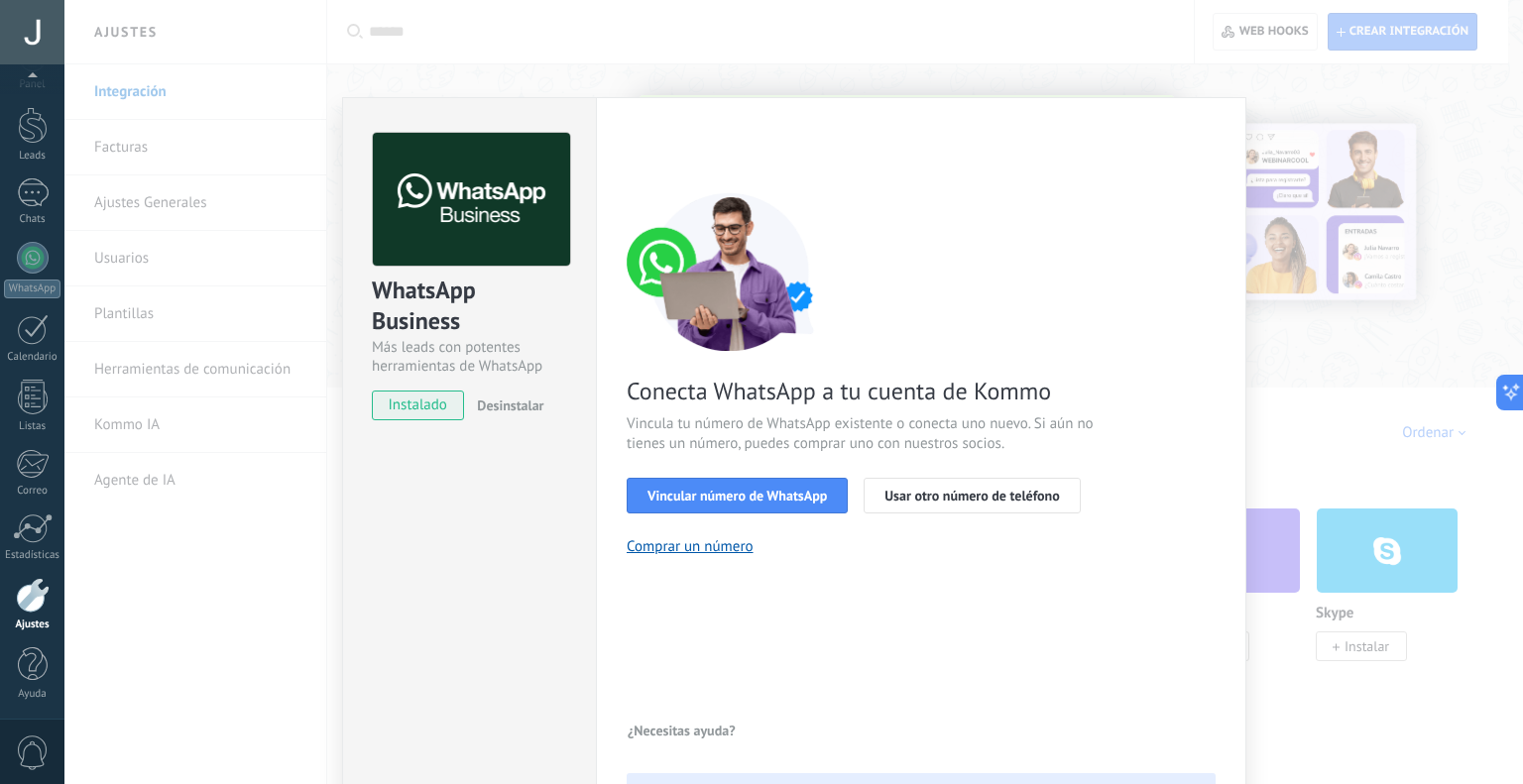 click on "WhatsApp Business Más leads con potentes herramientas de WhatsApp instalado Desinstalar Configuraciones Autorizaciones Esta pestaña registra a los usuarios que han concedido acceso a las integración a esta cuenta. Si deseas remover la posibilidad que un usuario pueda enviar solicitudes a la cuenta en nombre de esta integración, puedes revocar el acceso. Si el acceso a todos los usuarios es revocado, la integración dejará de funcionar. Esta aplicacion está instalada, pero nadie le ha dado acceso aun. WhatsApp Cloud API más _:  Guardar < Volver 1 Seleccionar aplicación 2 Conectar Facebook  3 Finalizar configuración Conecta WhatsApp a tu cuenta de Kommo Vincula tu número de WhatsApp existente o conecta uno nuevo. Si aún no tienes un número, puedes comprar uno con nuestros socios. Vincular número de WhatsApp Usar otro número de teléfono Comprar un número ¿Necesitas ayuda? ¿Necesitas una prueba?   Escanea el código QR   para ver cómo funcionan los mensajes." at bounding box center (793, 392) 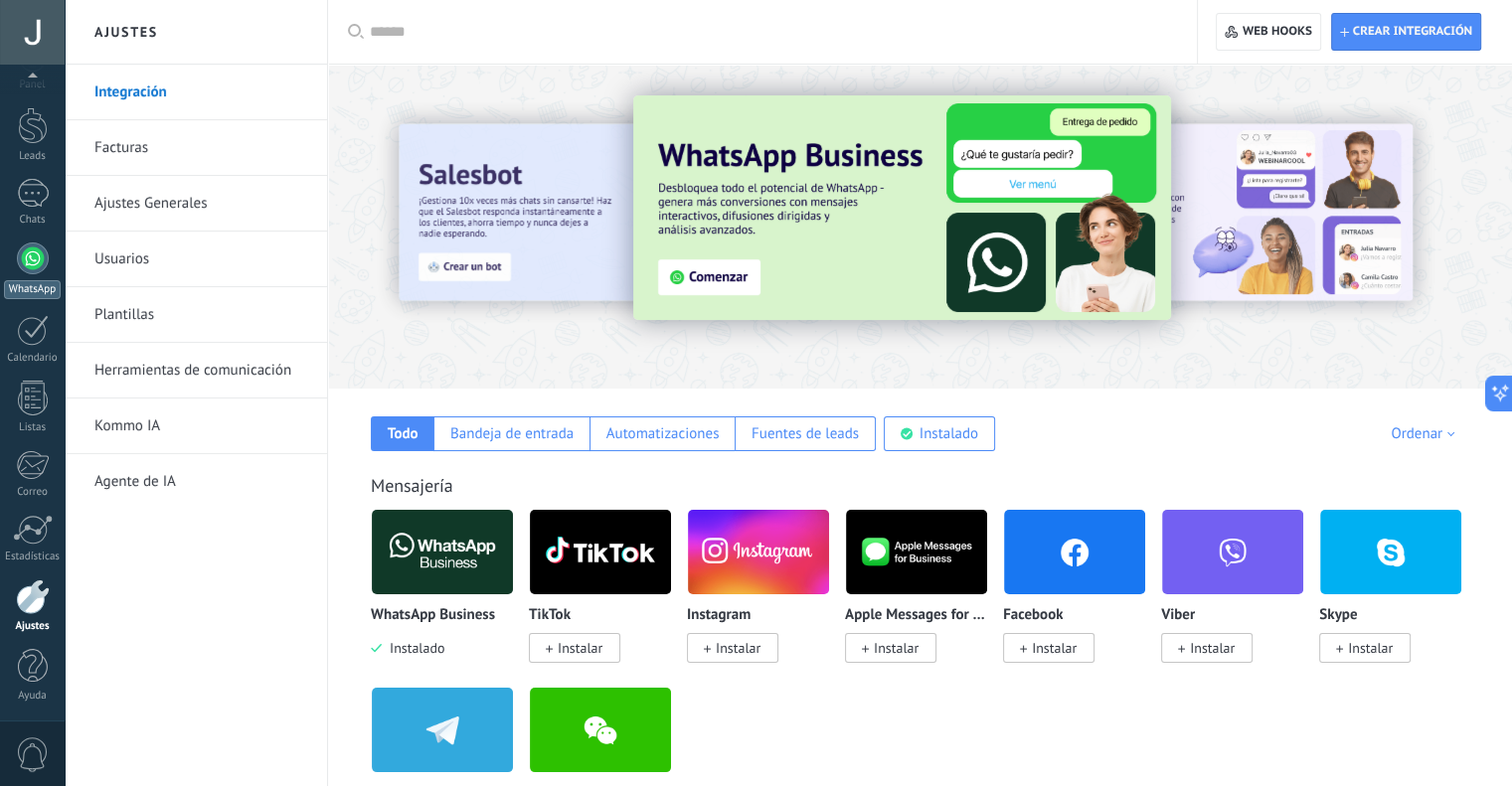 click at bounding box center [33, 258] 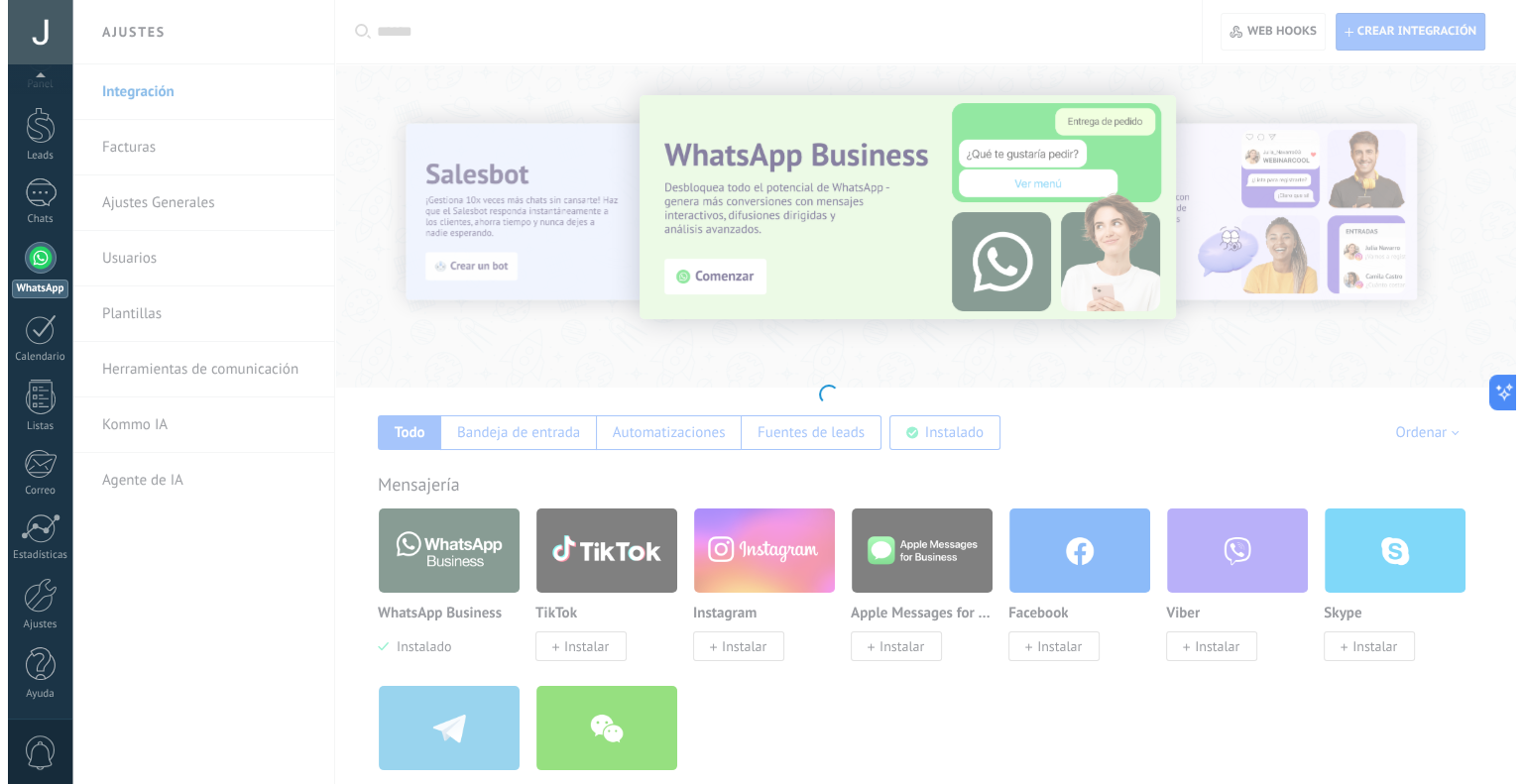 scroll, scrollTop: 0, scrollLeft: 0, axis: both 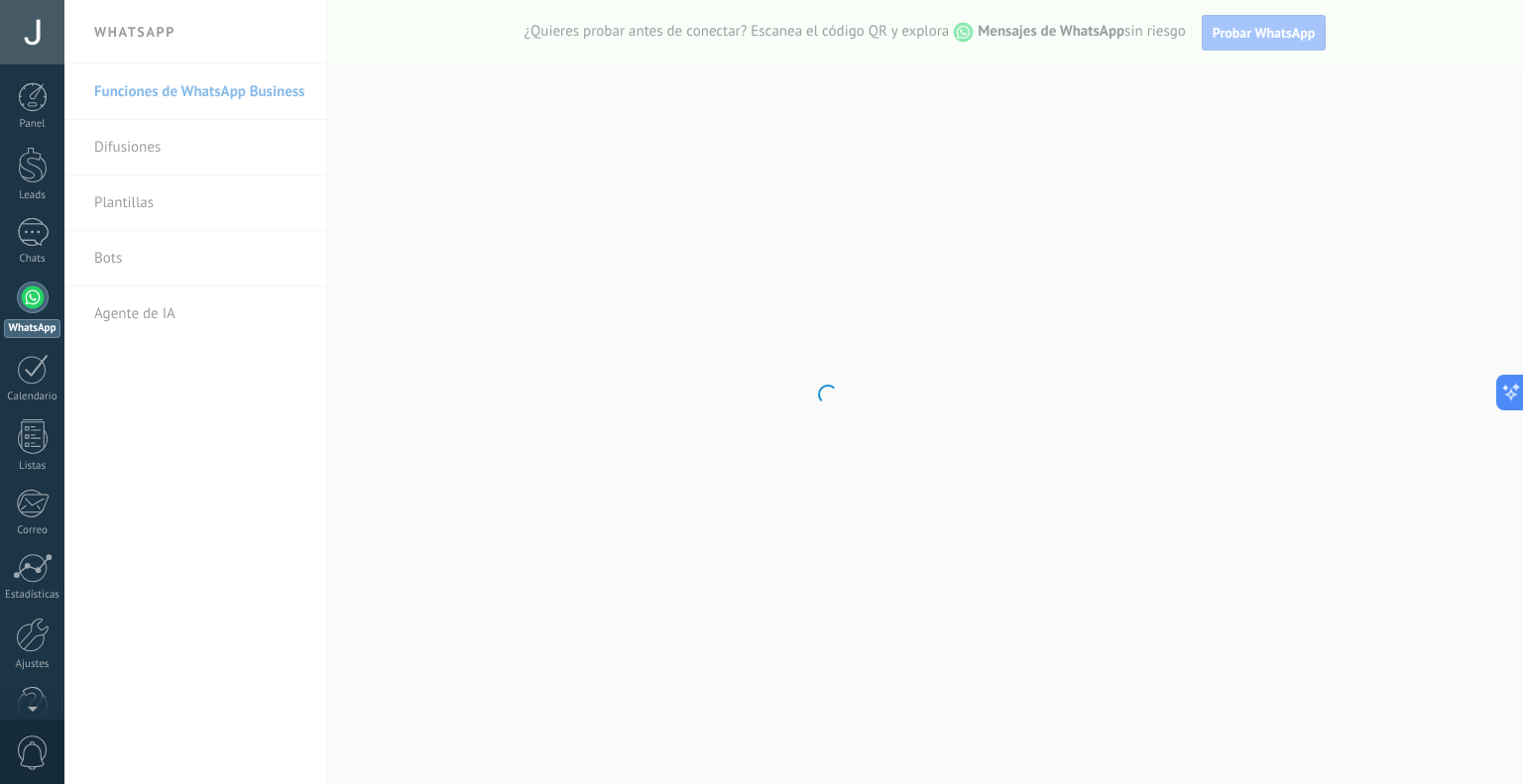 click at bounding box center [33, 297] 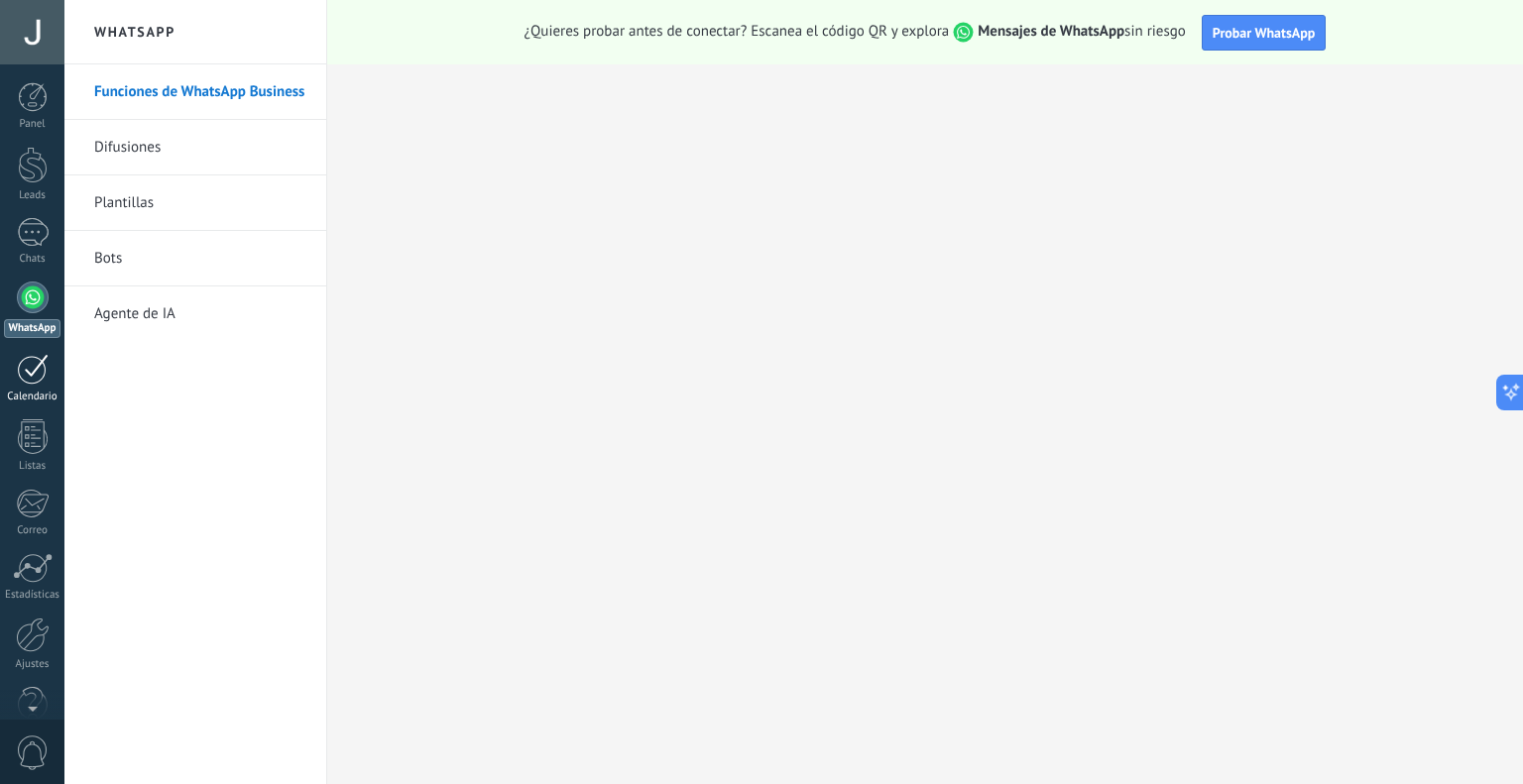 click on "Calendario" at bounding box center (32, 379) 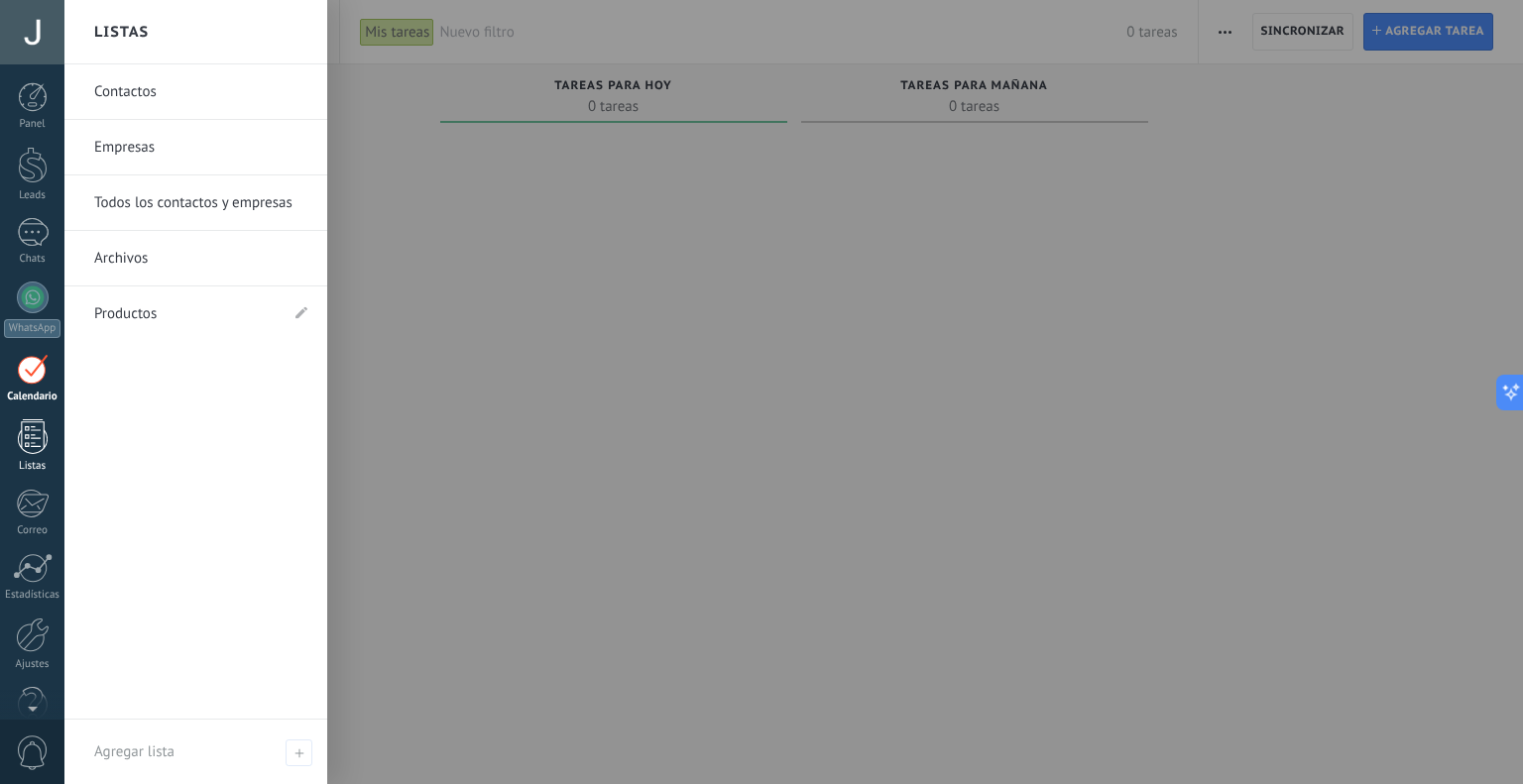 click at bounding box center (33, 436) 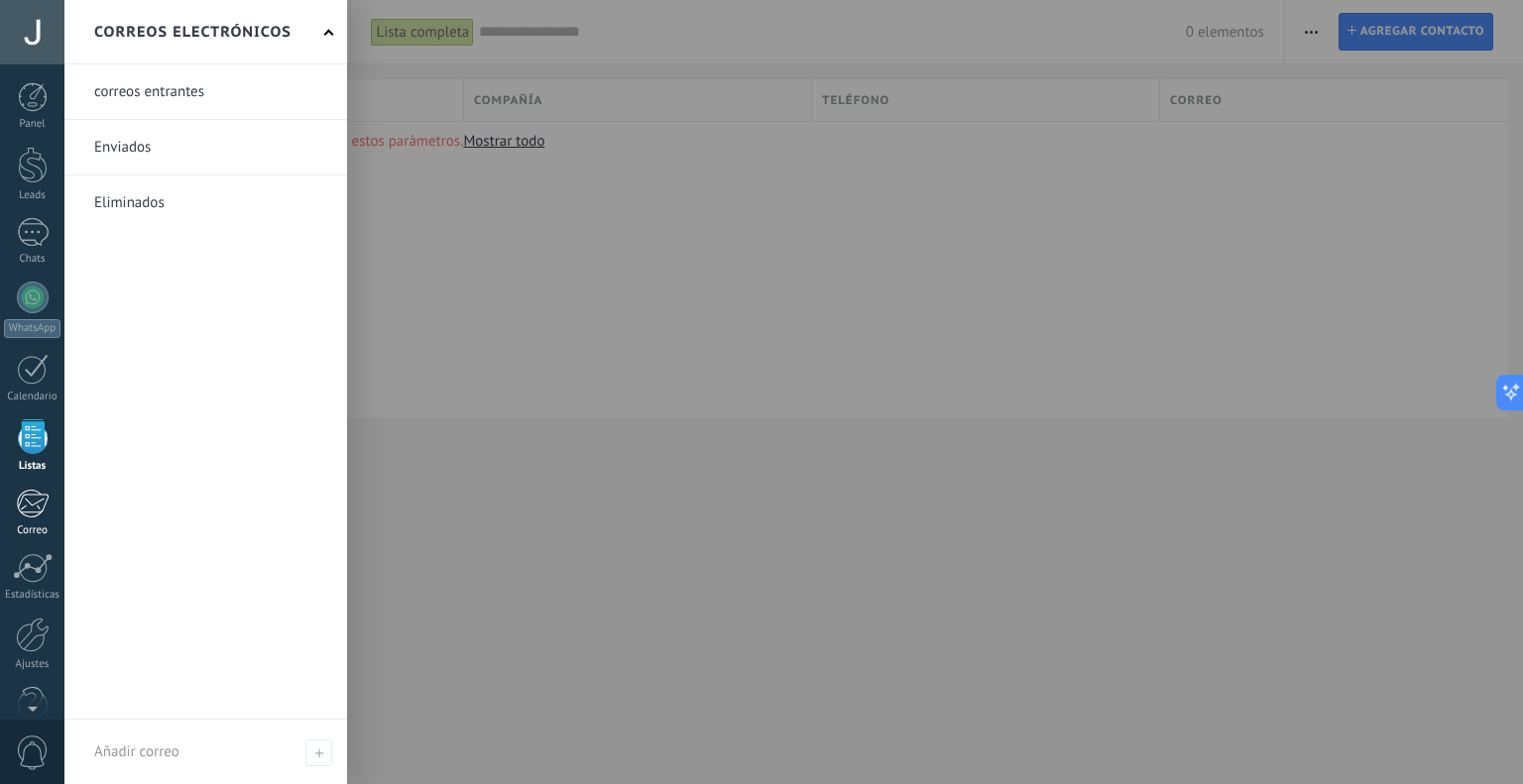 click at bounding box center [32, 504] 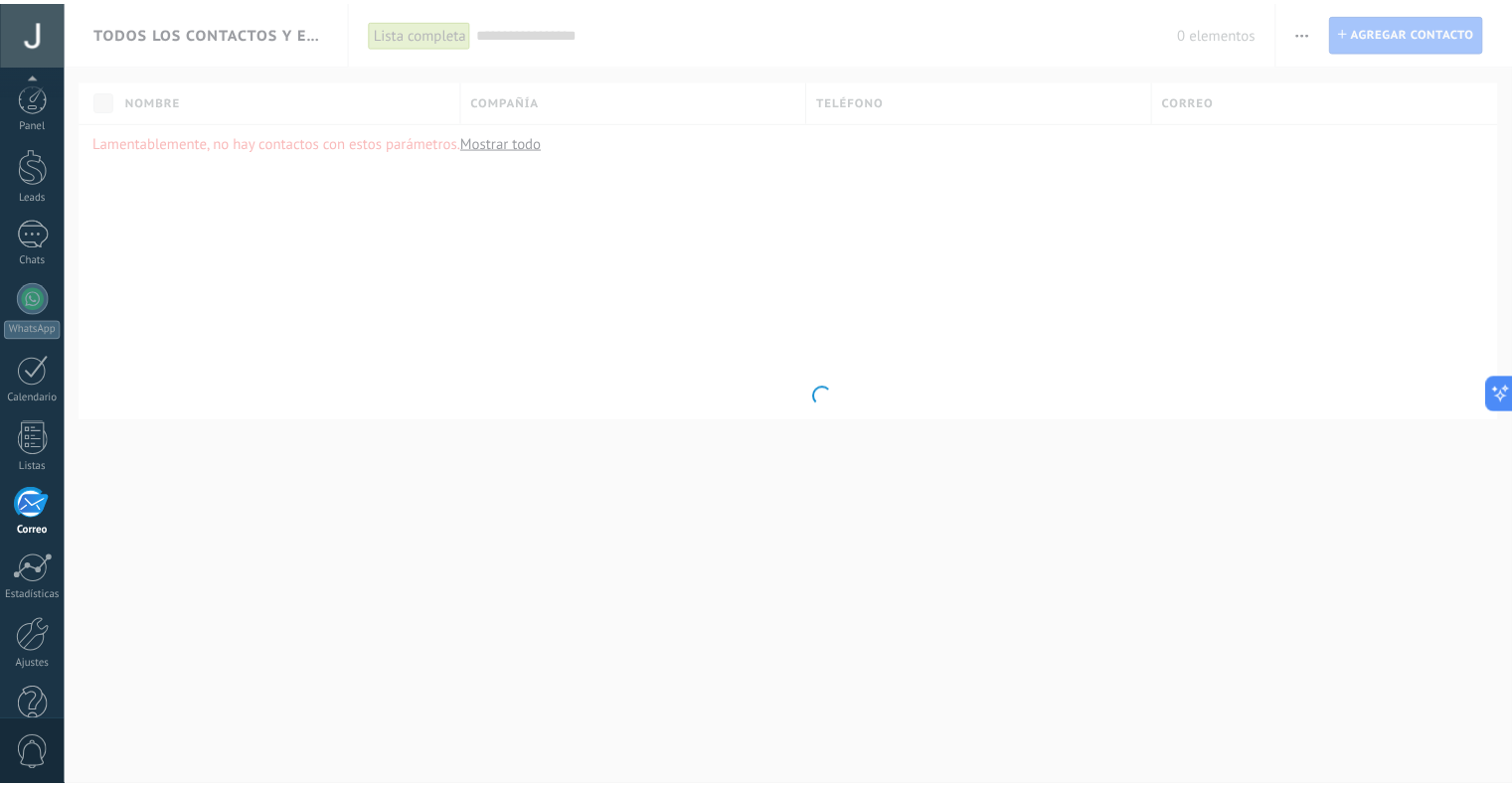 scroll, scrollTop: 40, scrollLeft: 0, axis: vertical 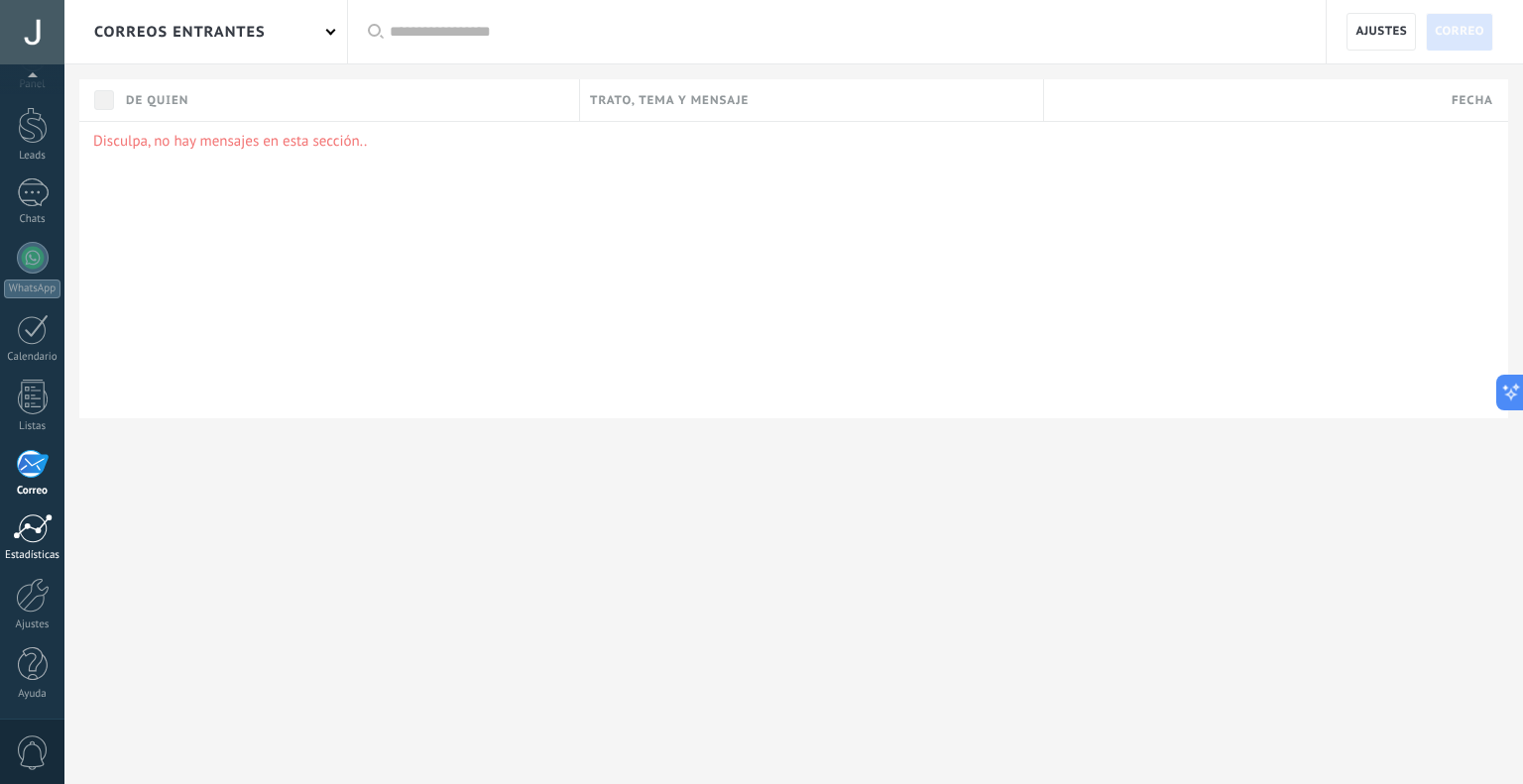 click at bounding box center (33, 528) 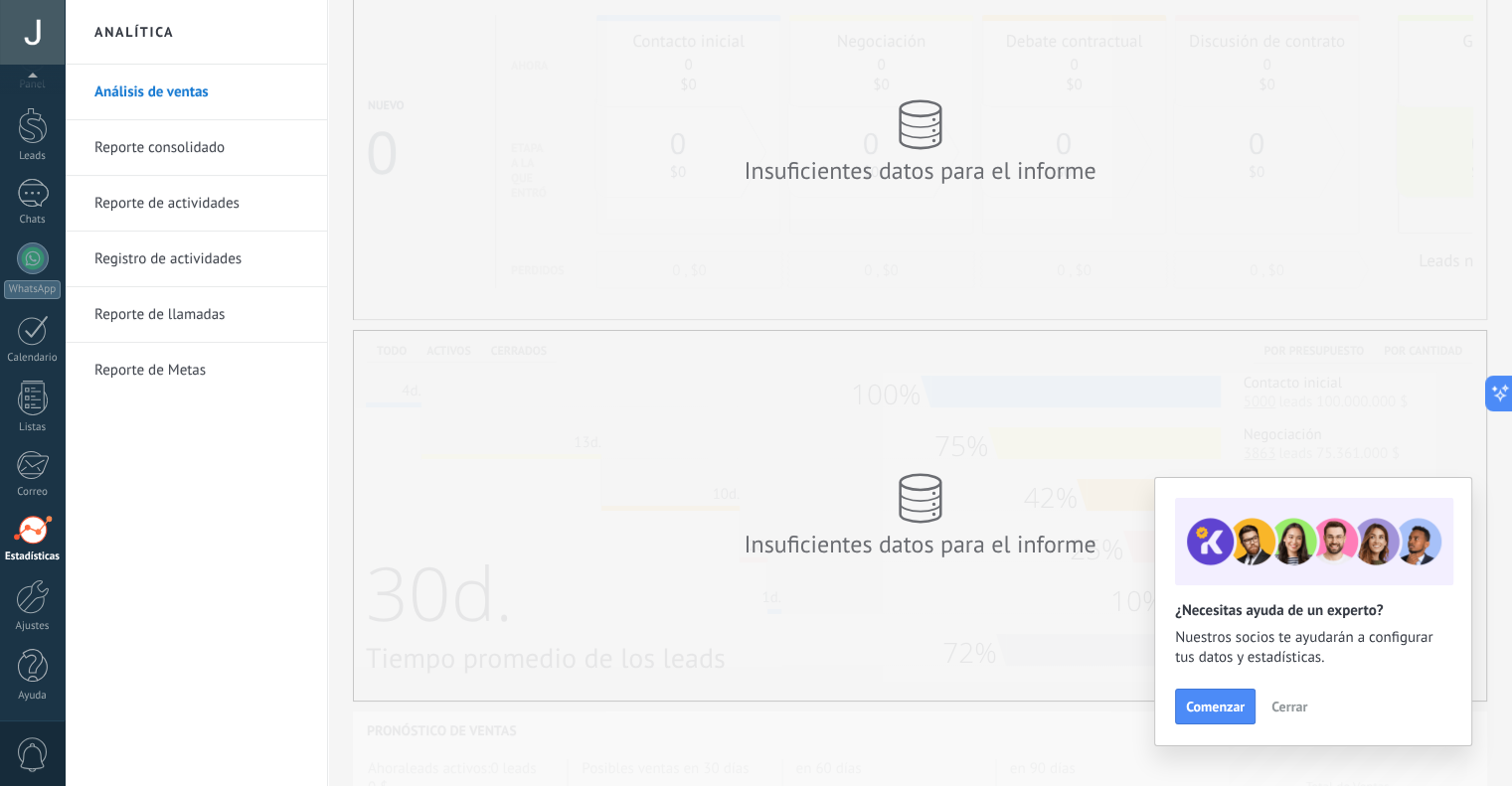 scroll, scrollTop: 199, scrollLeft: 0, axis: vertical 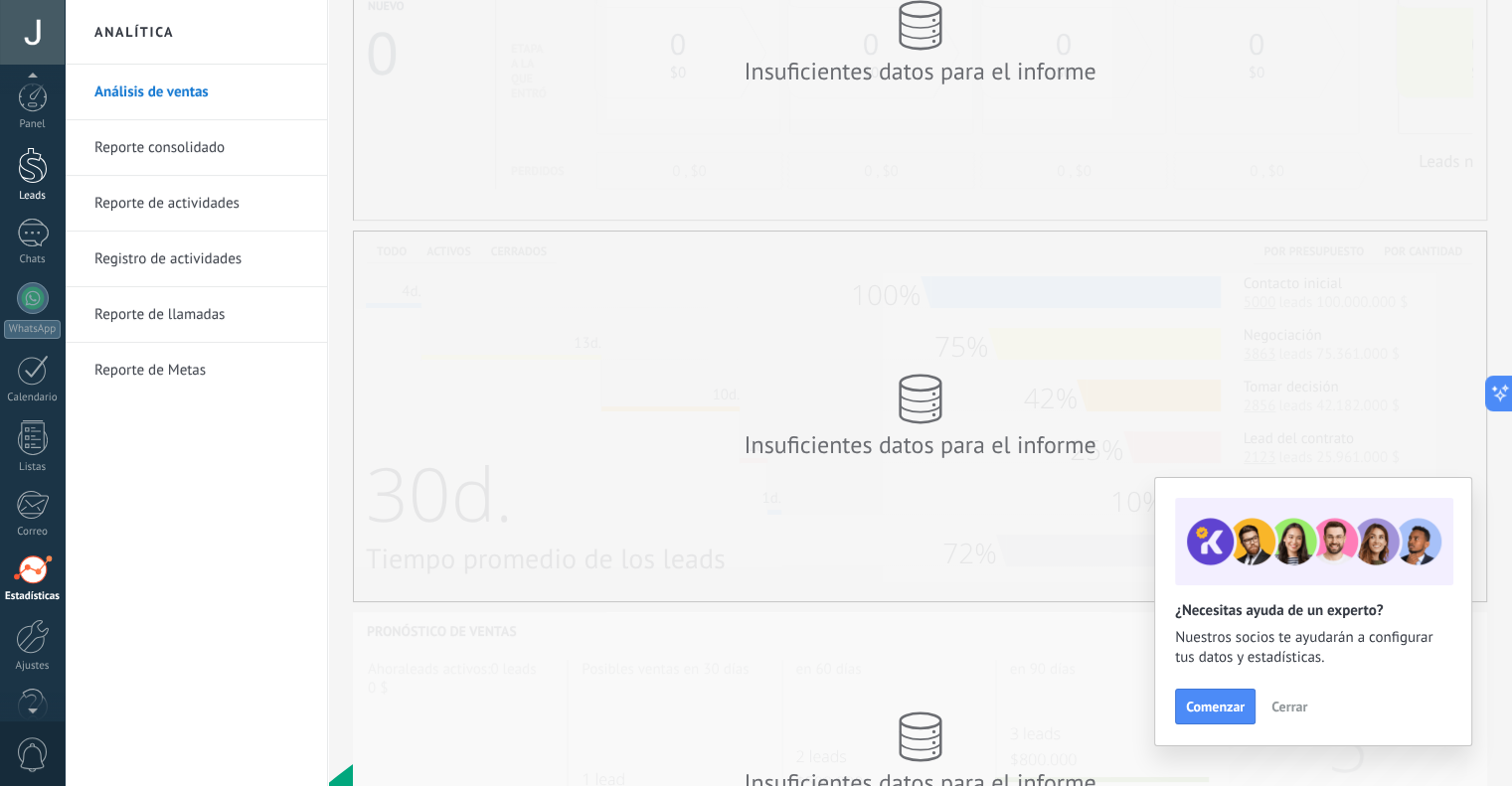 click at bounding box center (33, 165) 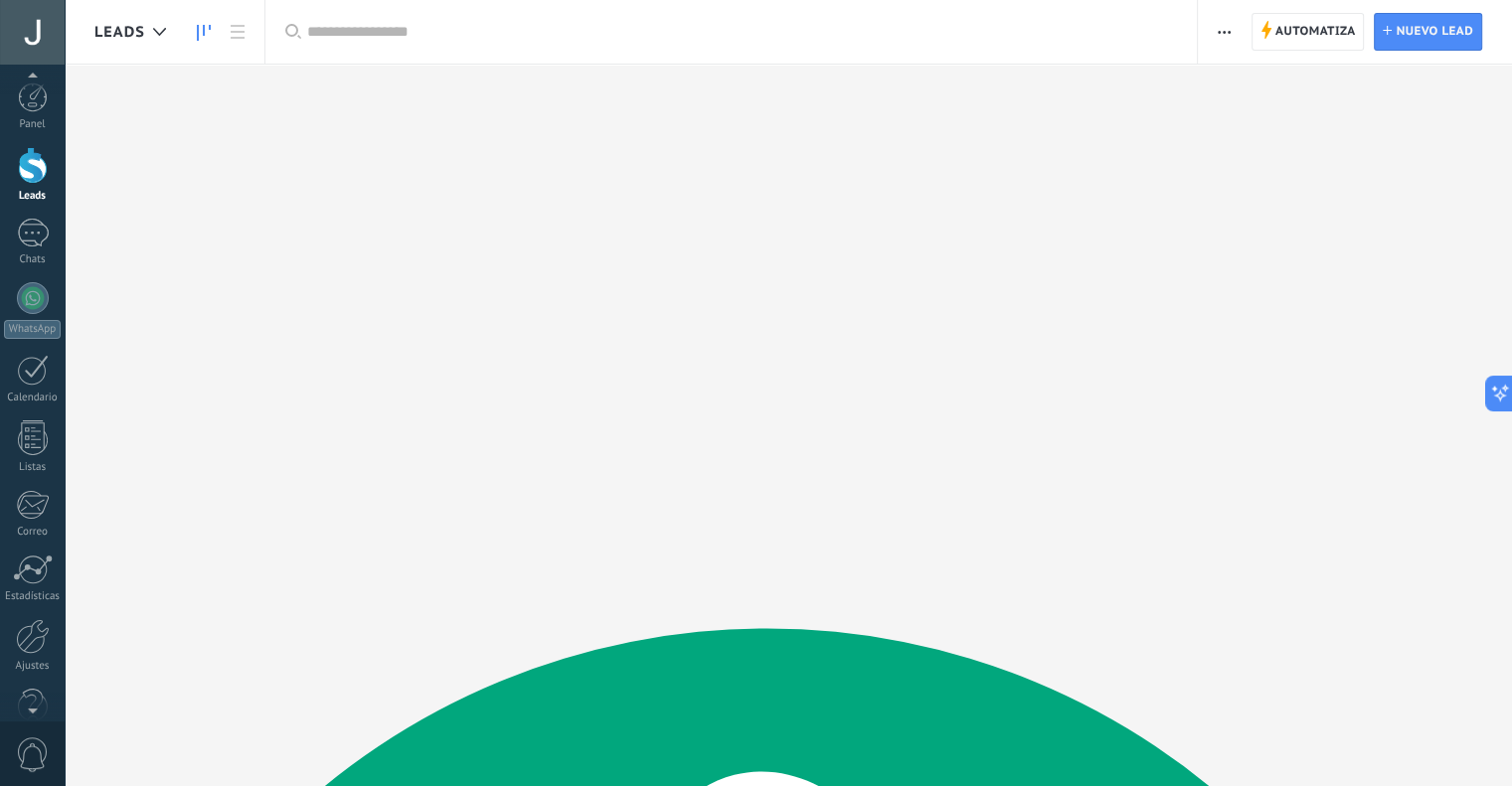 scroll, scrollTop: 0, scrollLeft: 0, axis: both 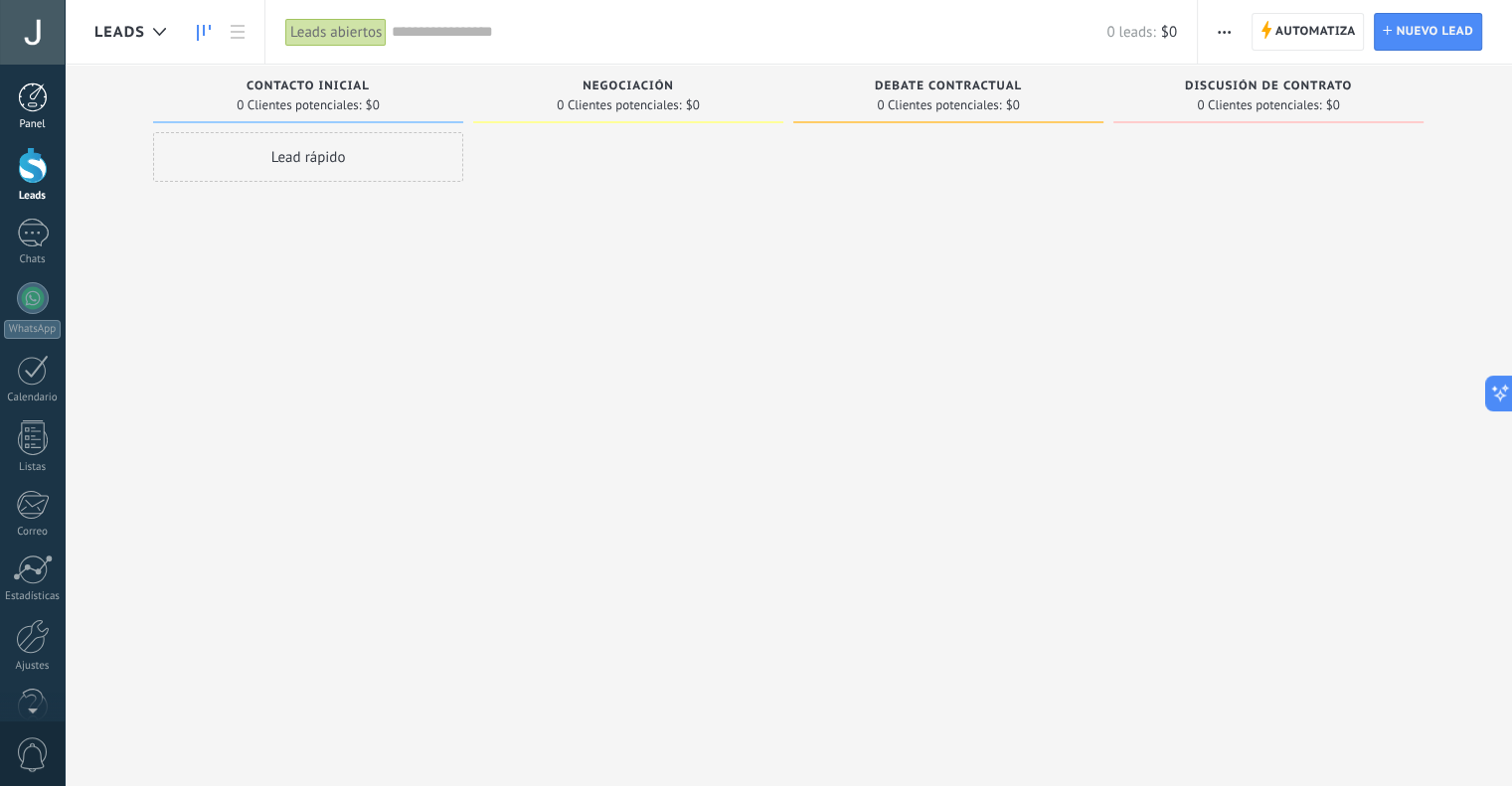 click at bounding box center (33, 97) 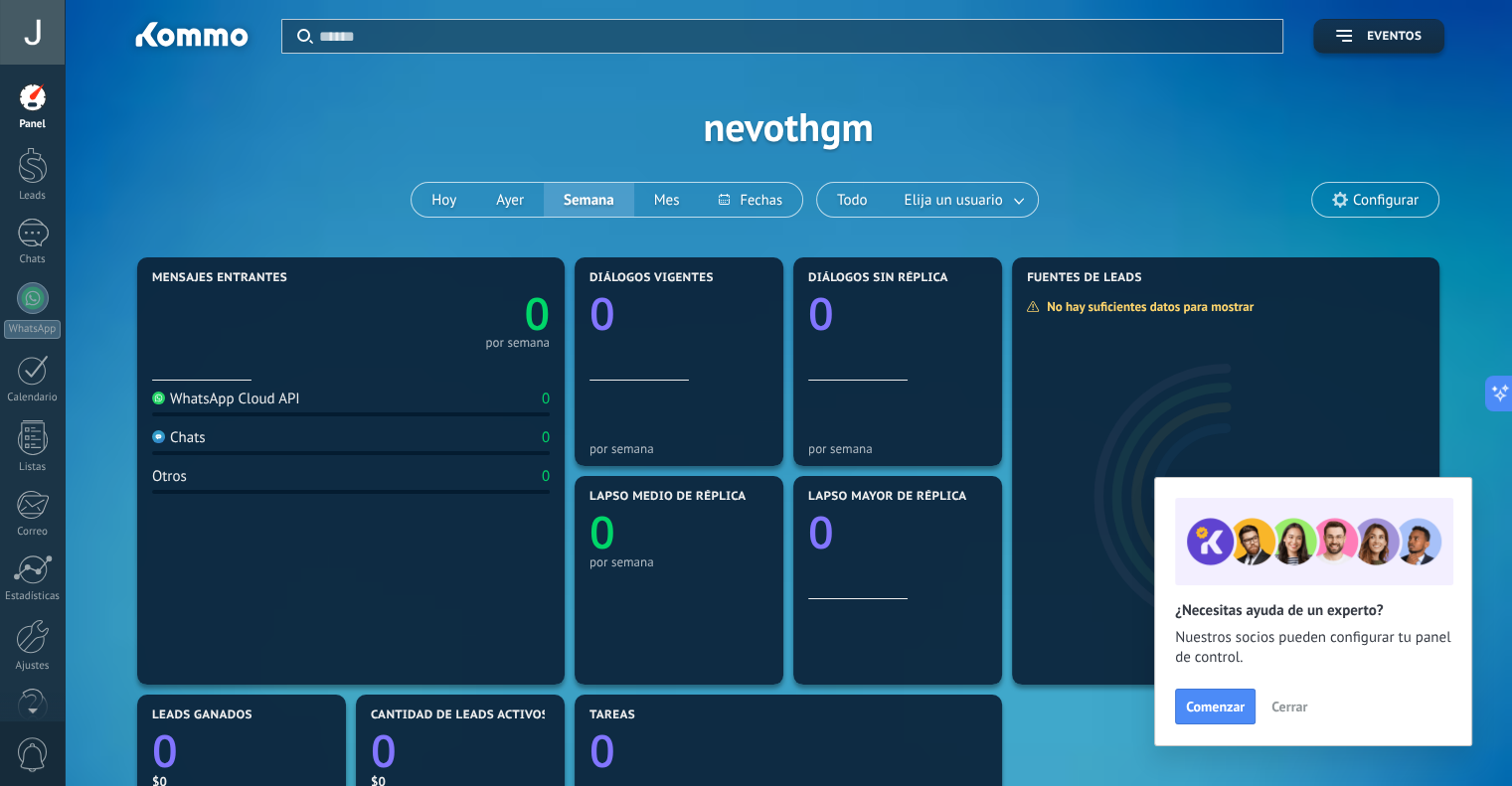 scroll, scrollTop: 40, scrollLeft: 0, axis: vertical 